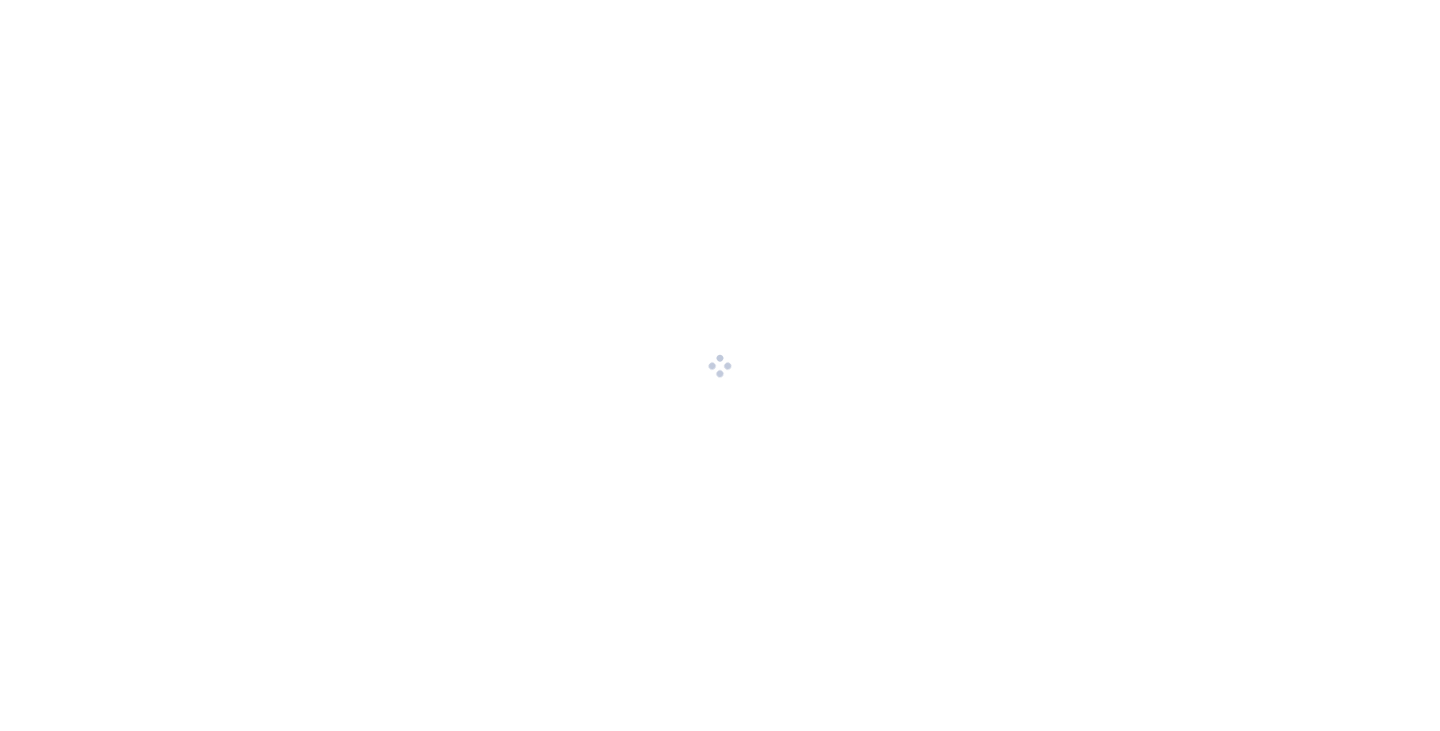 scroll, scrollTop: 0, scrollLeft: 0, axis: both 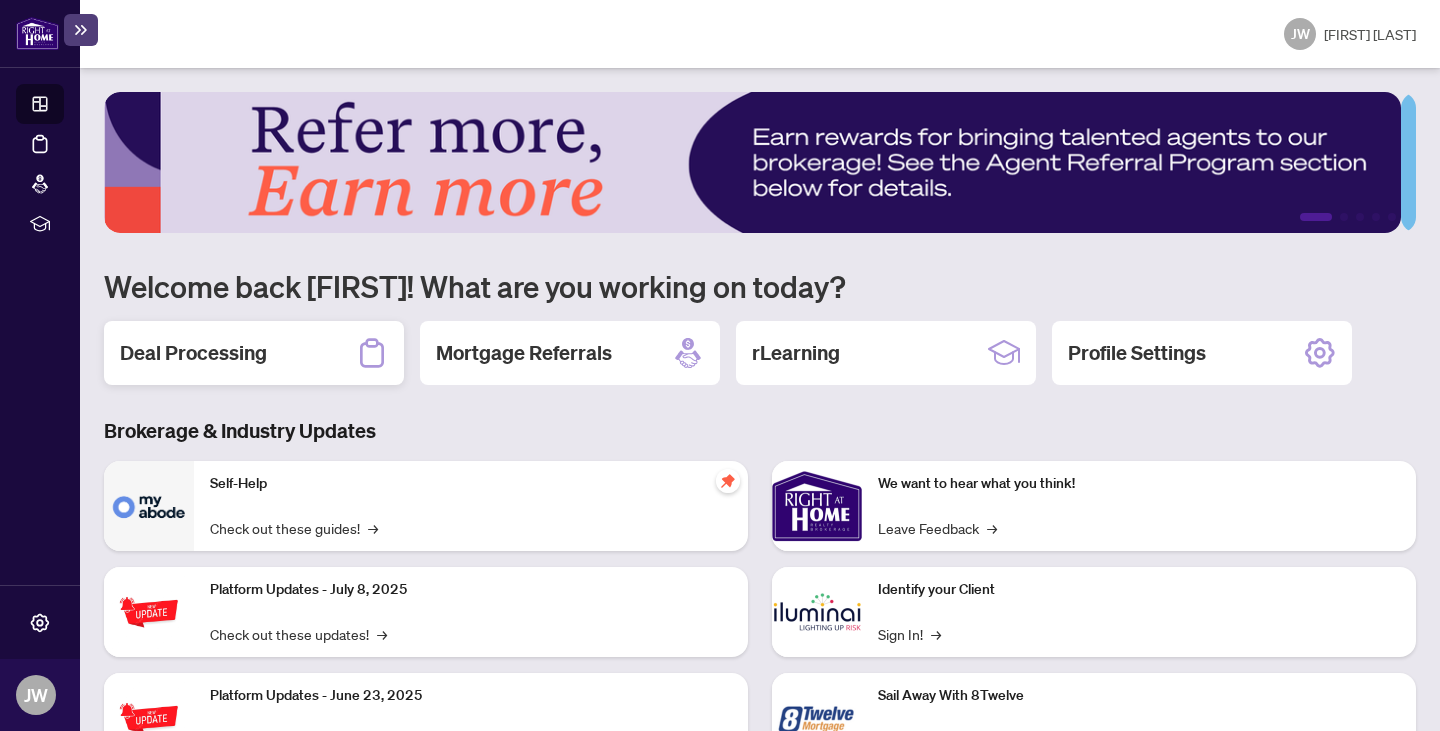 click on "Deal Processing" at bounding box center (193, 353) 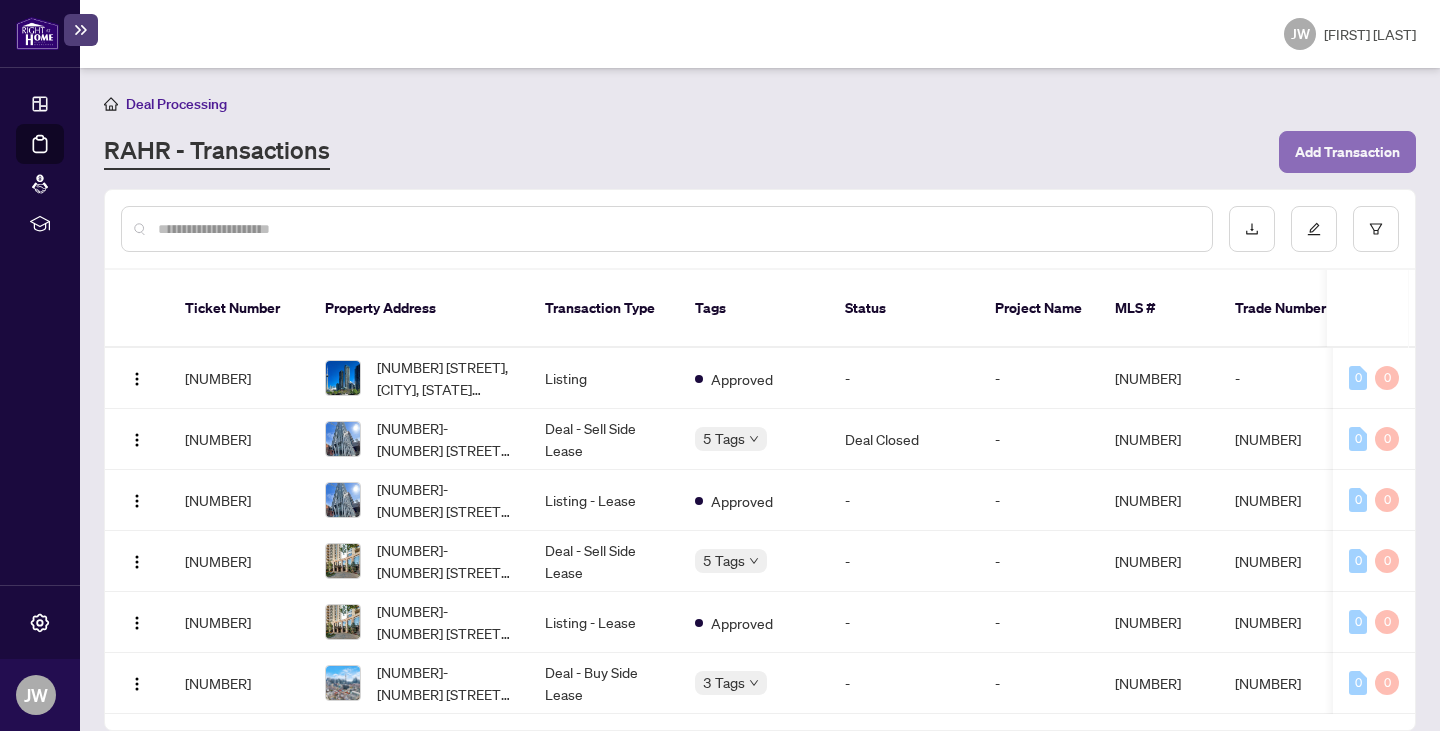 click on "Add Transaction" at bounding box center (1347, 152) 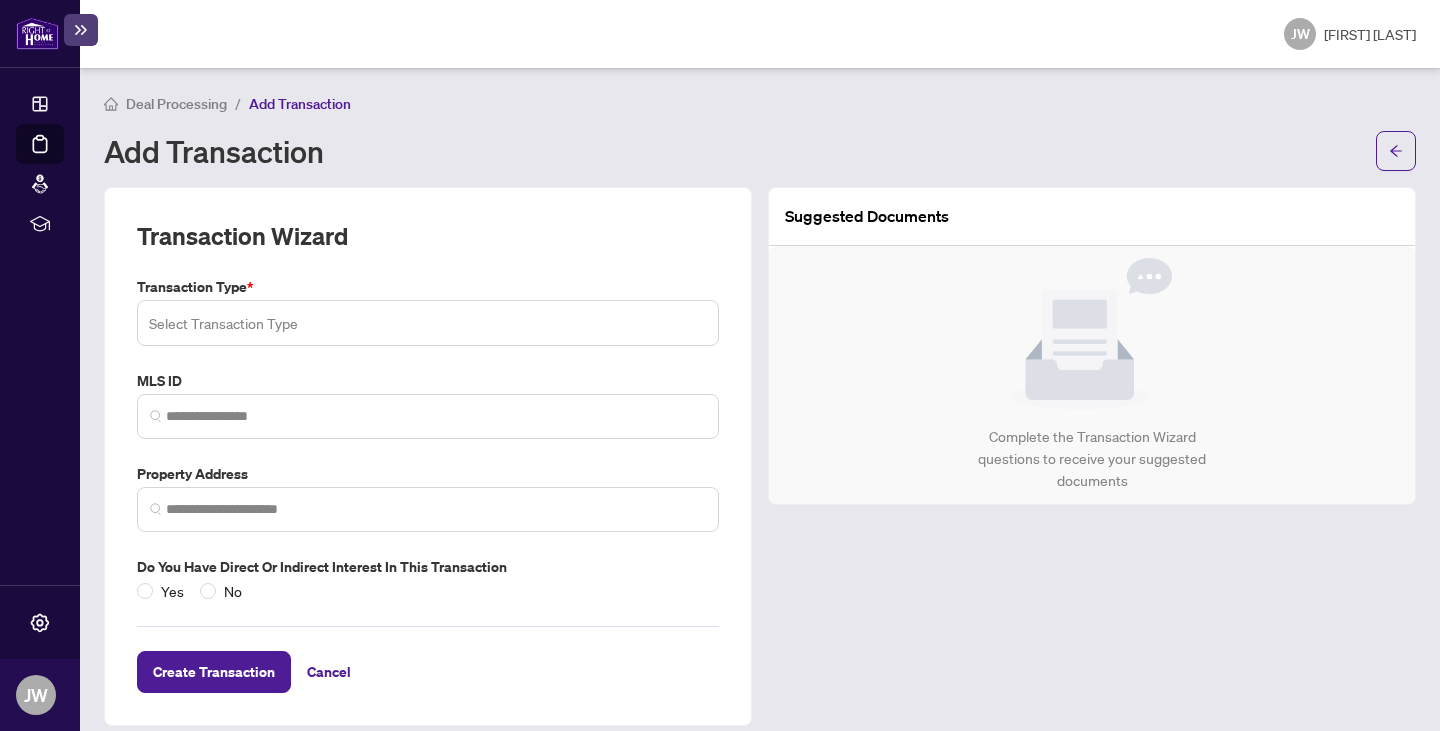 click at bounding box center (428, 323) 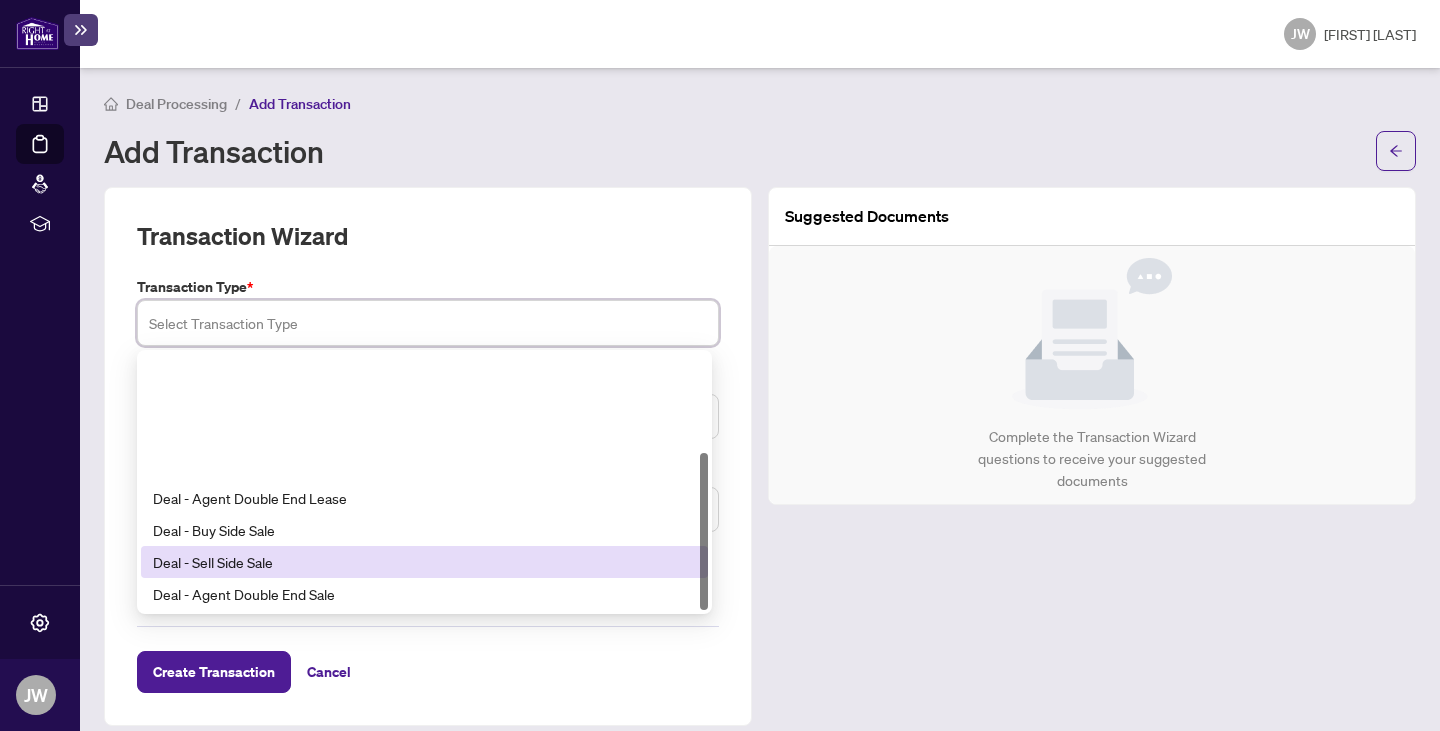 scroll, scrollTop: 160, scrollLeft: 0, axis: vertical 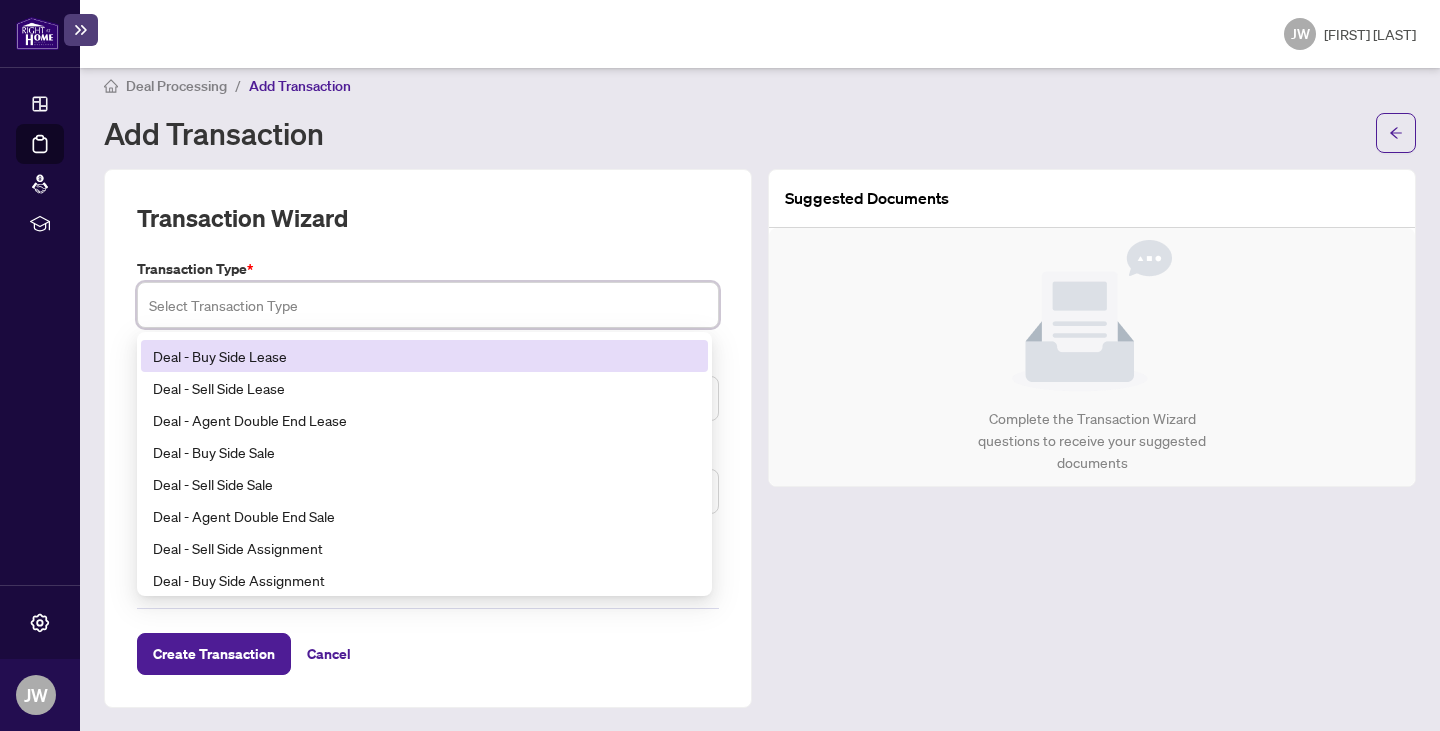 click on "Deal - Buy Side Lease" at bounding box center (424, 356) 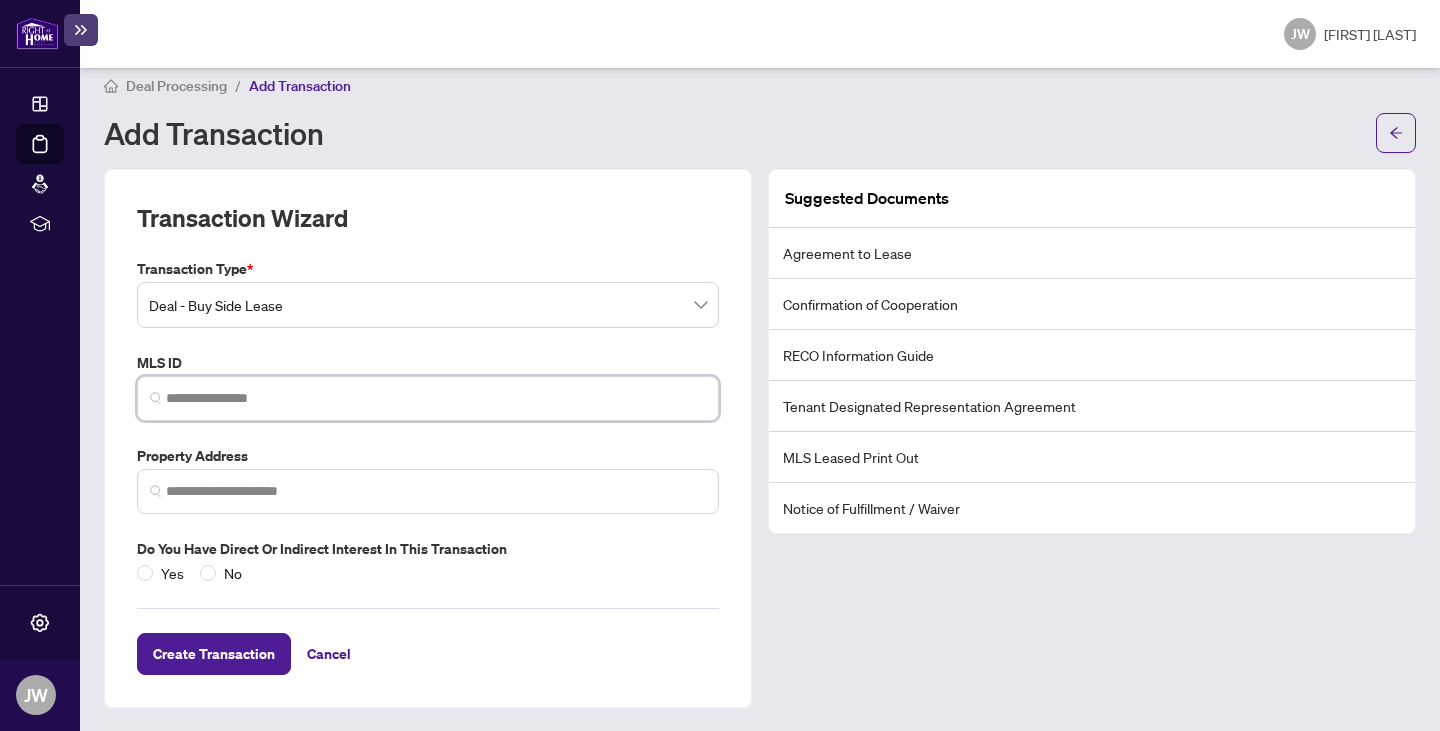 click at bounding box center [436, 398] 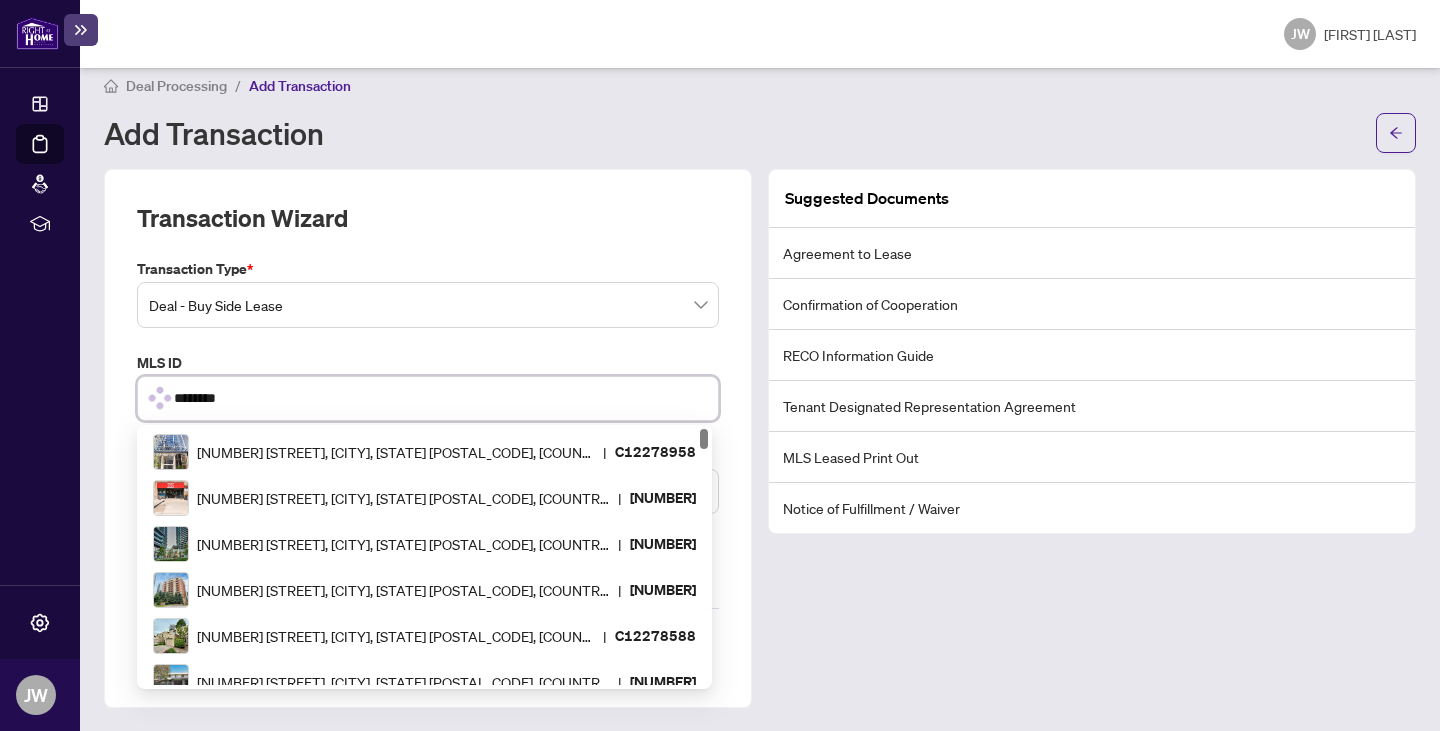 type on "*********" 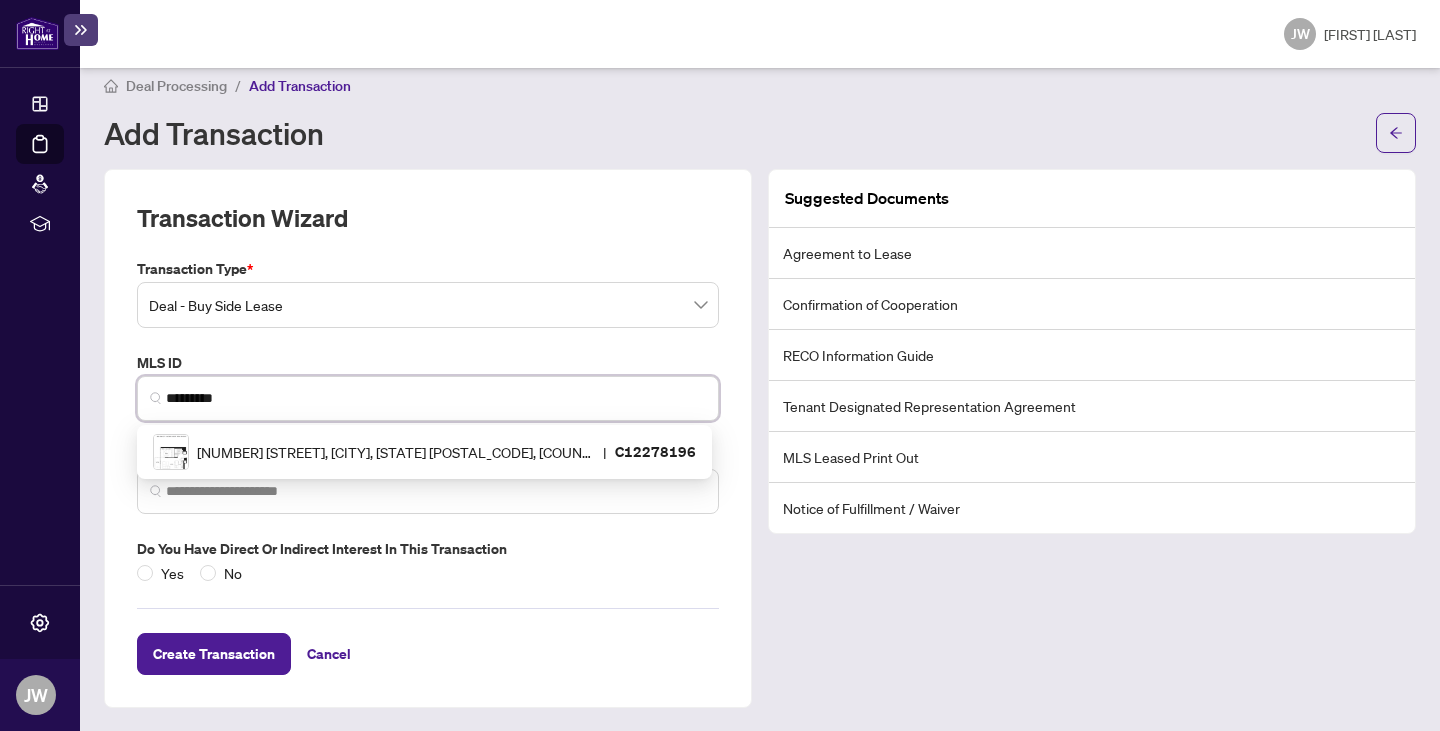 scroll, scrollTop: 0, scrollLeft: 0, axis: both 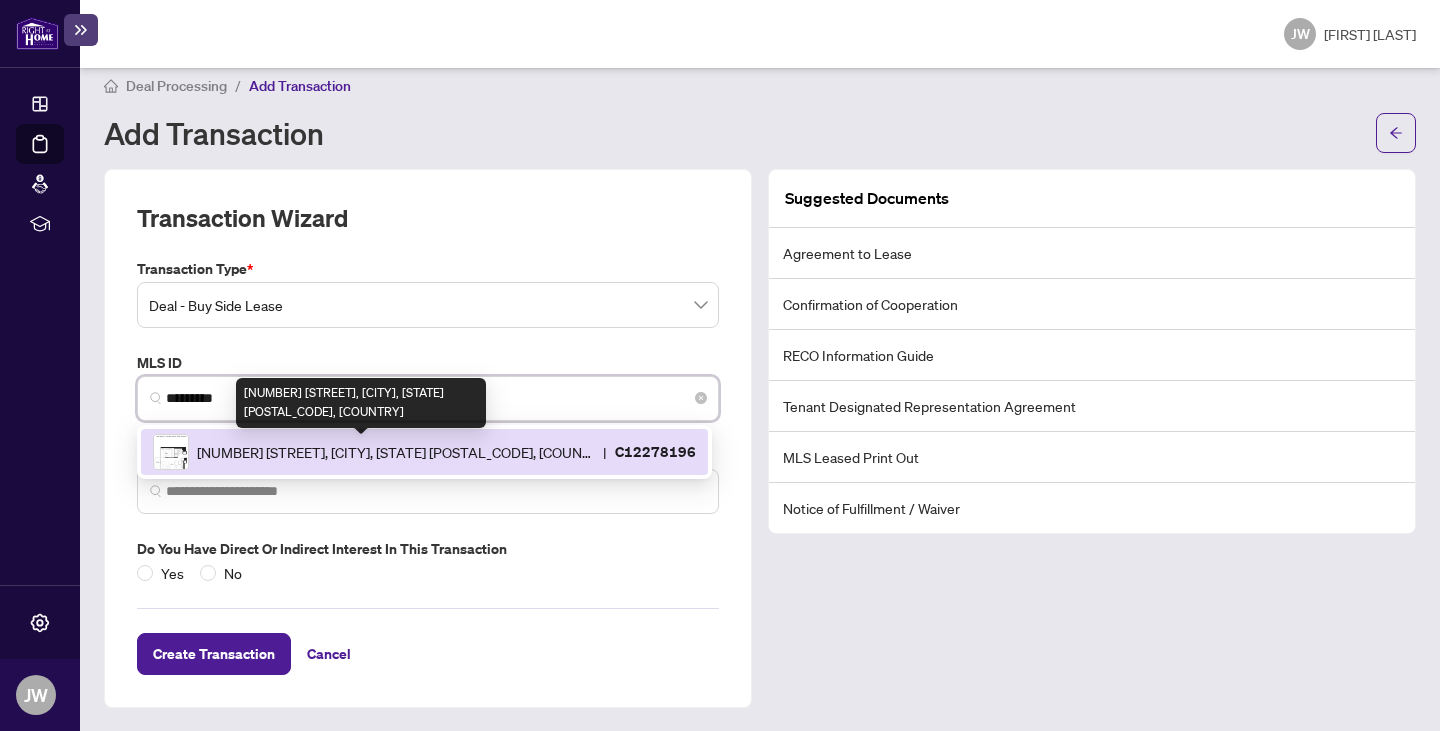 click on "[NUMBER] [STREET], [CITY], [STATE] [POSTAL_CODE], [COUNTRY]" at bounding box center (396, 452) 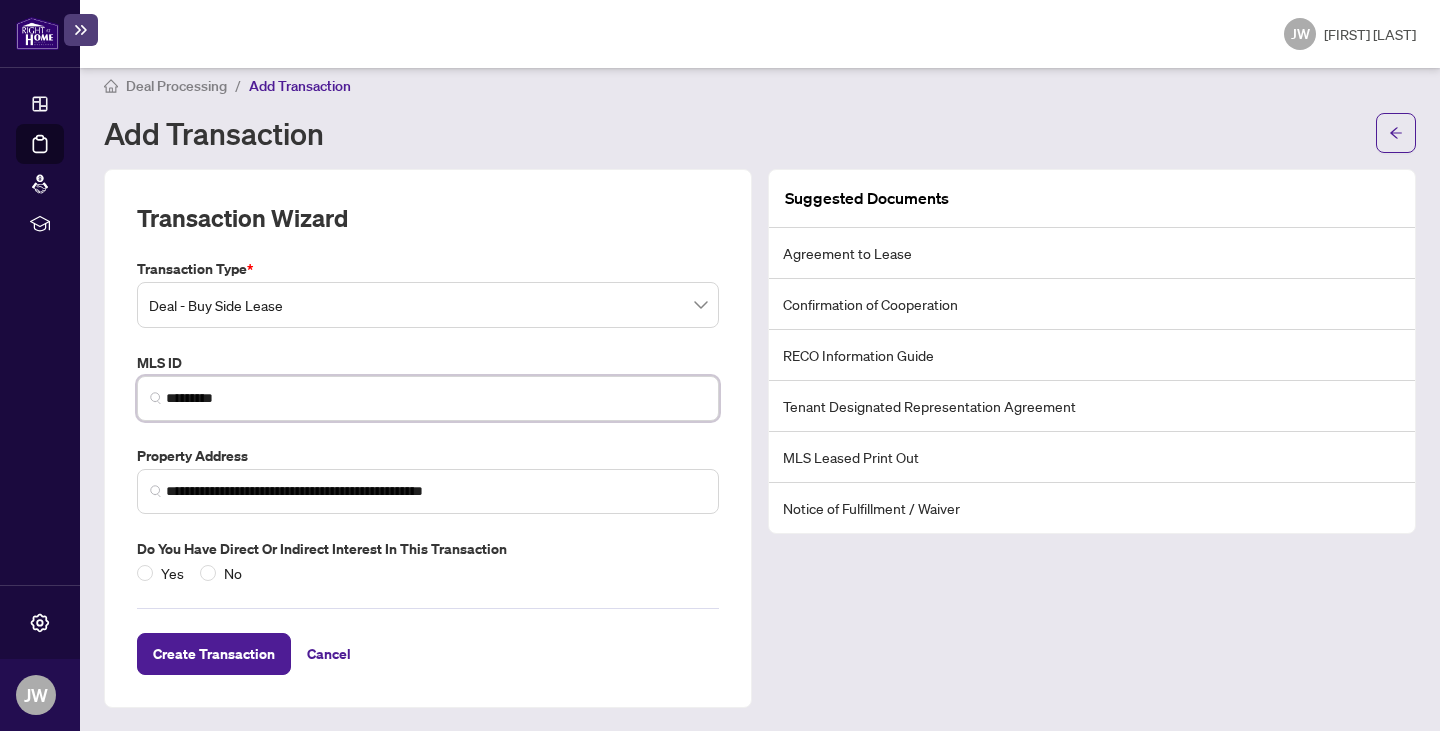 type on "*********" 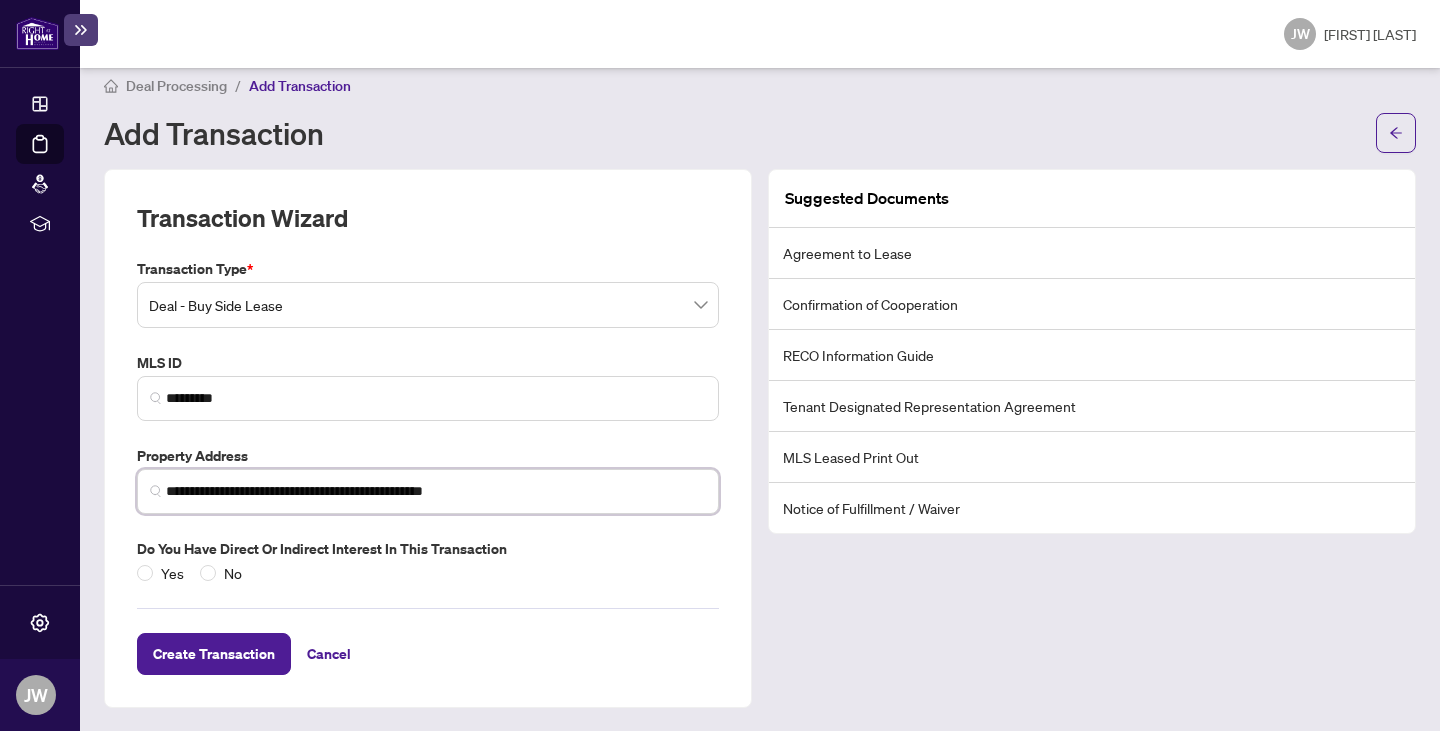 click on "**********" at bounding box center [436, 491] 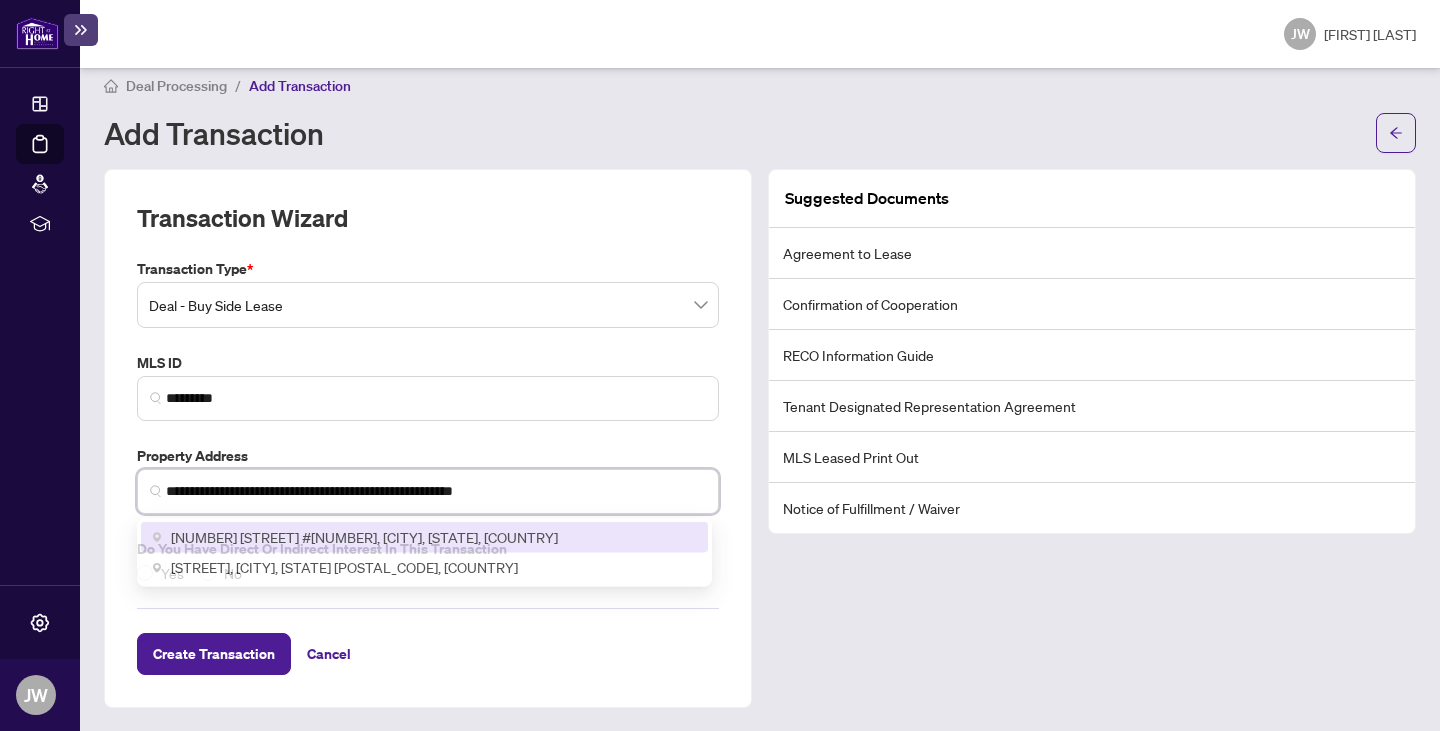 click on "[NUMBER] [STREET] #[NUMBER], [CITY], [STATE], [COUNTRY]" at bounding box center [364, 538] 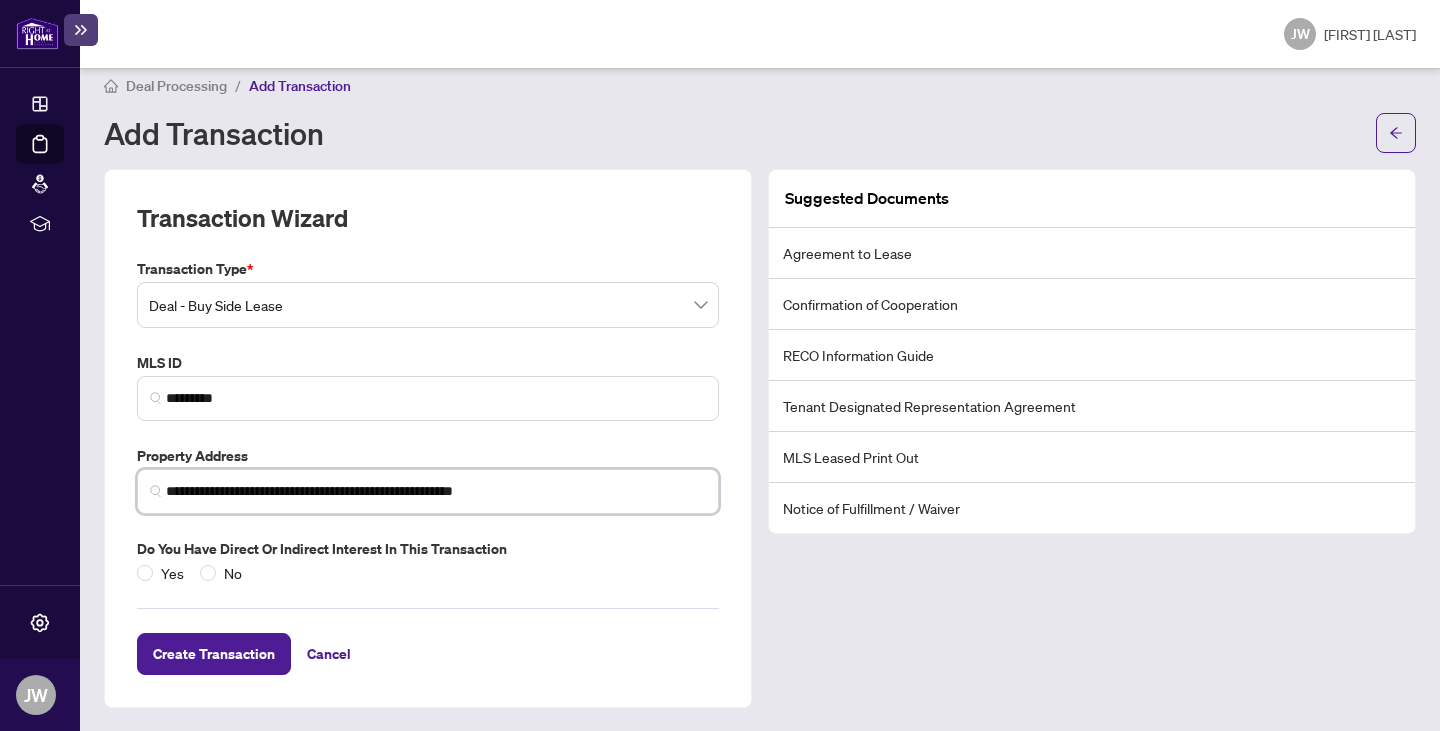 click on "**********" at bounding box center [428, 491] 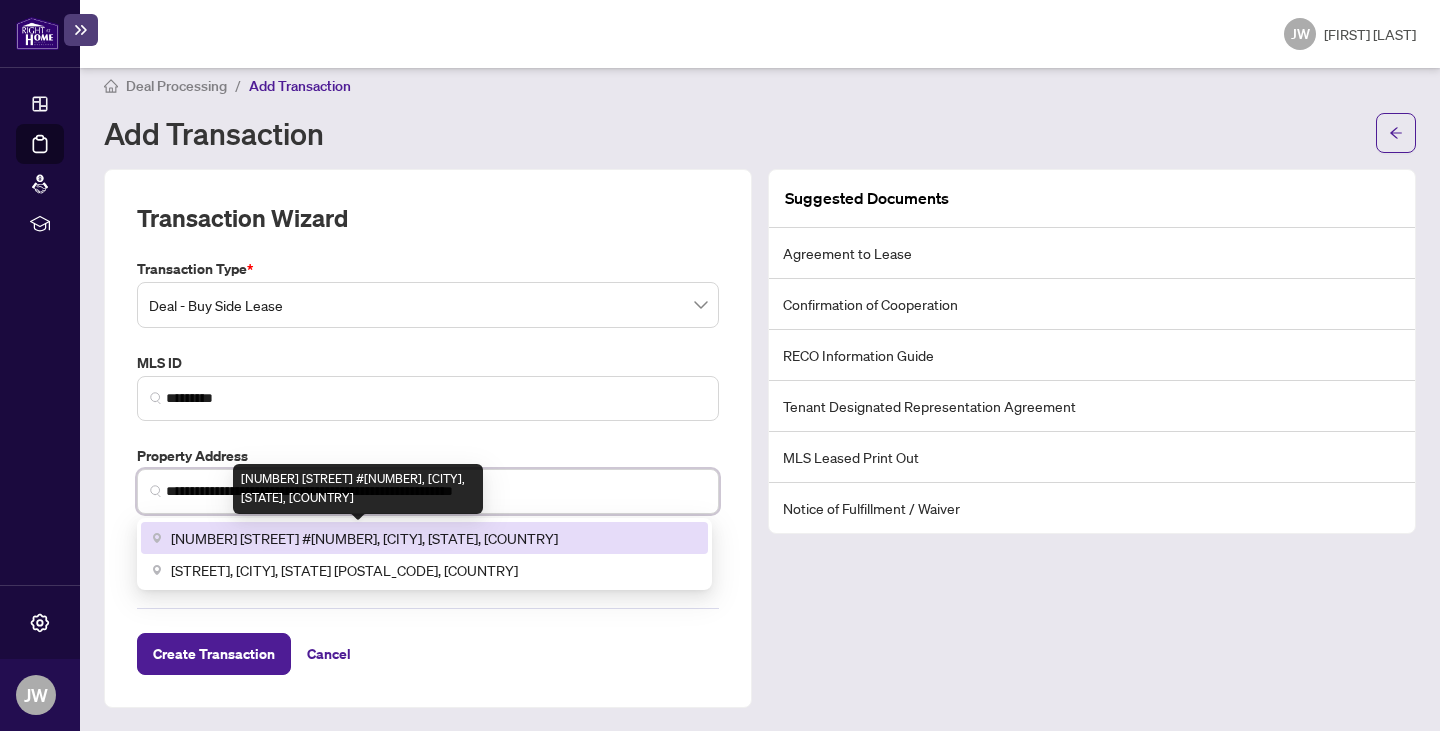 click on "[NUMBER] [STREET] #[NUMBER], [CITY], [STATE], [COUNTRY]" at bounding box center (364, 538) 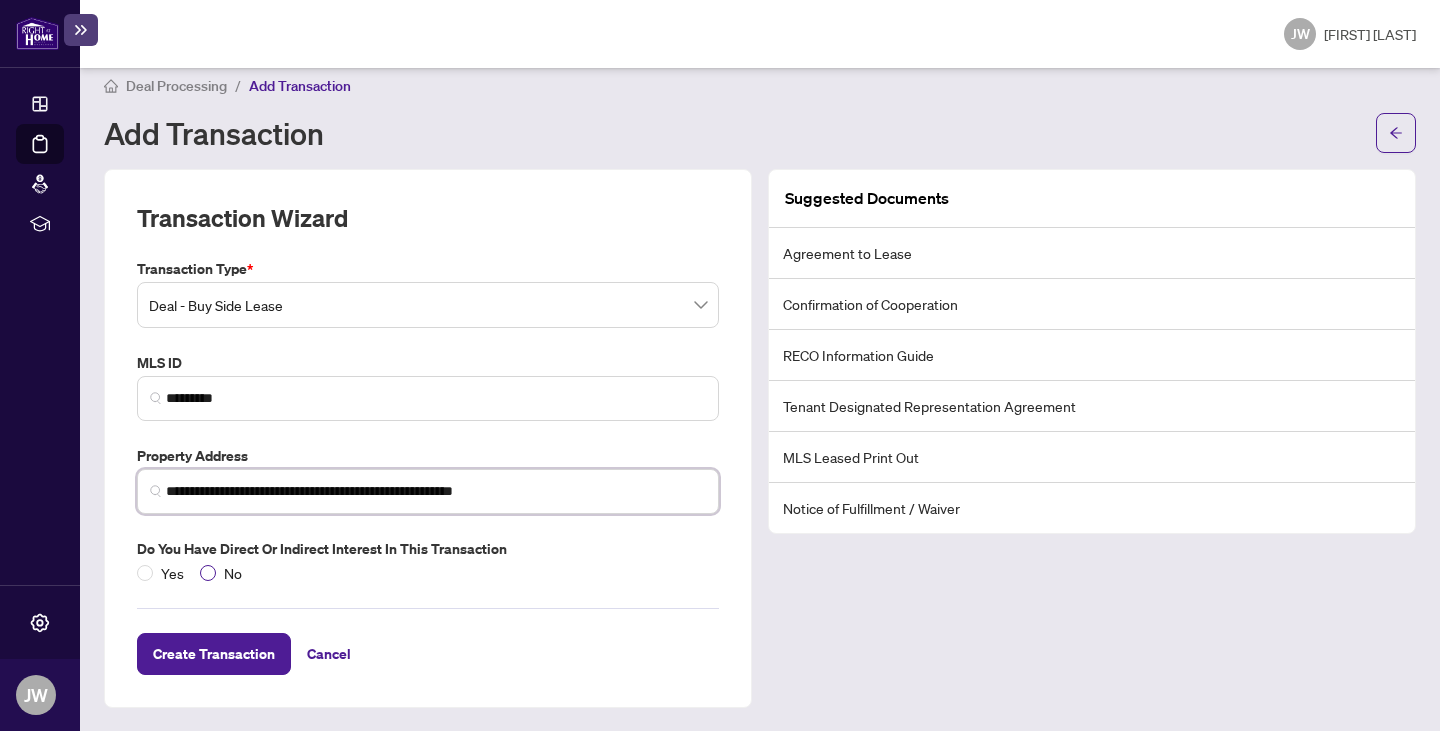 type on "**********" 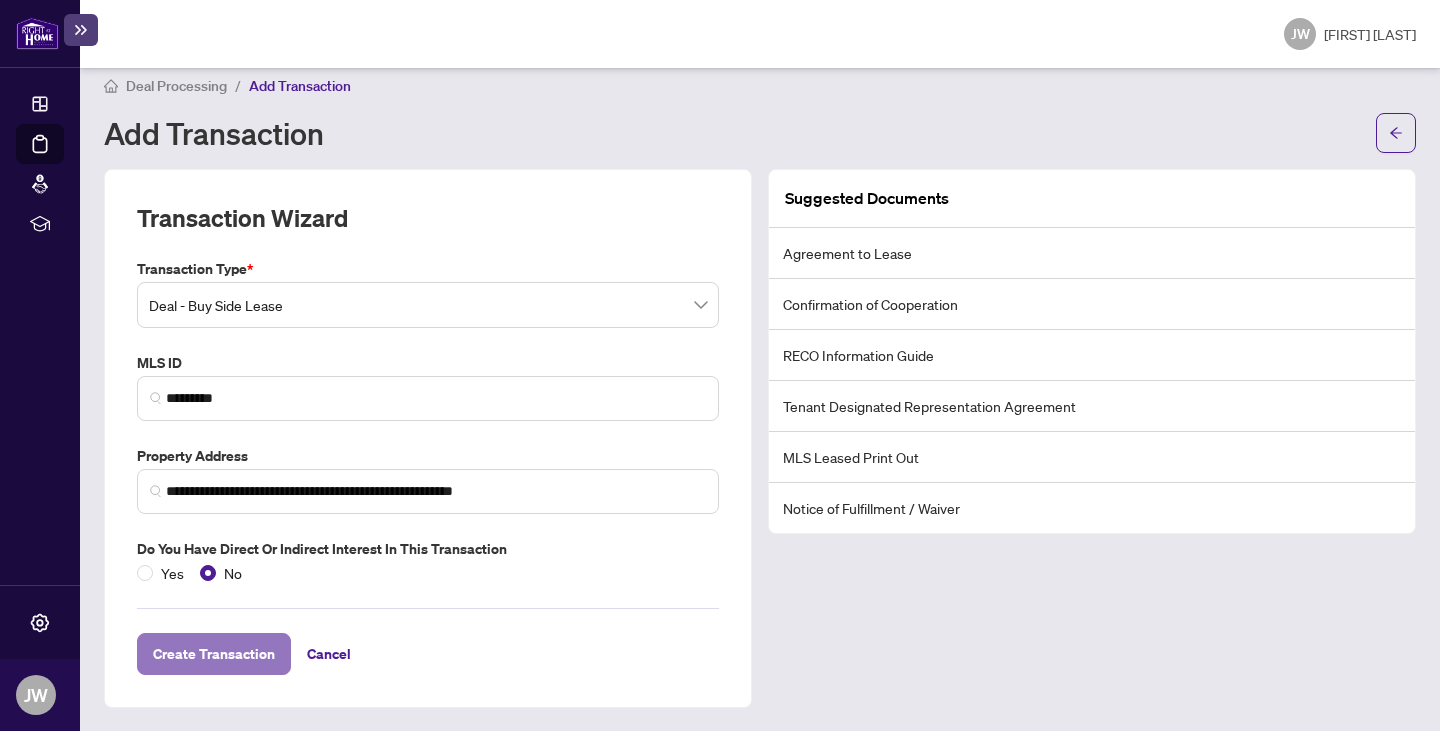 click on "Create Transaction" at bounding box center [214, 654] 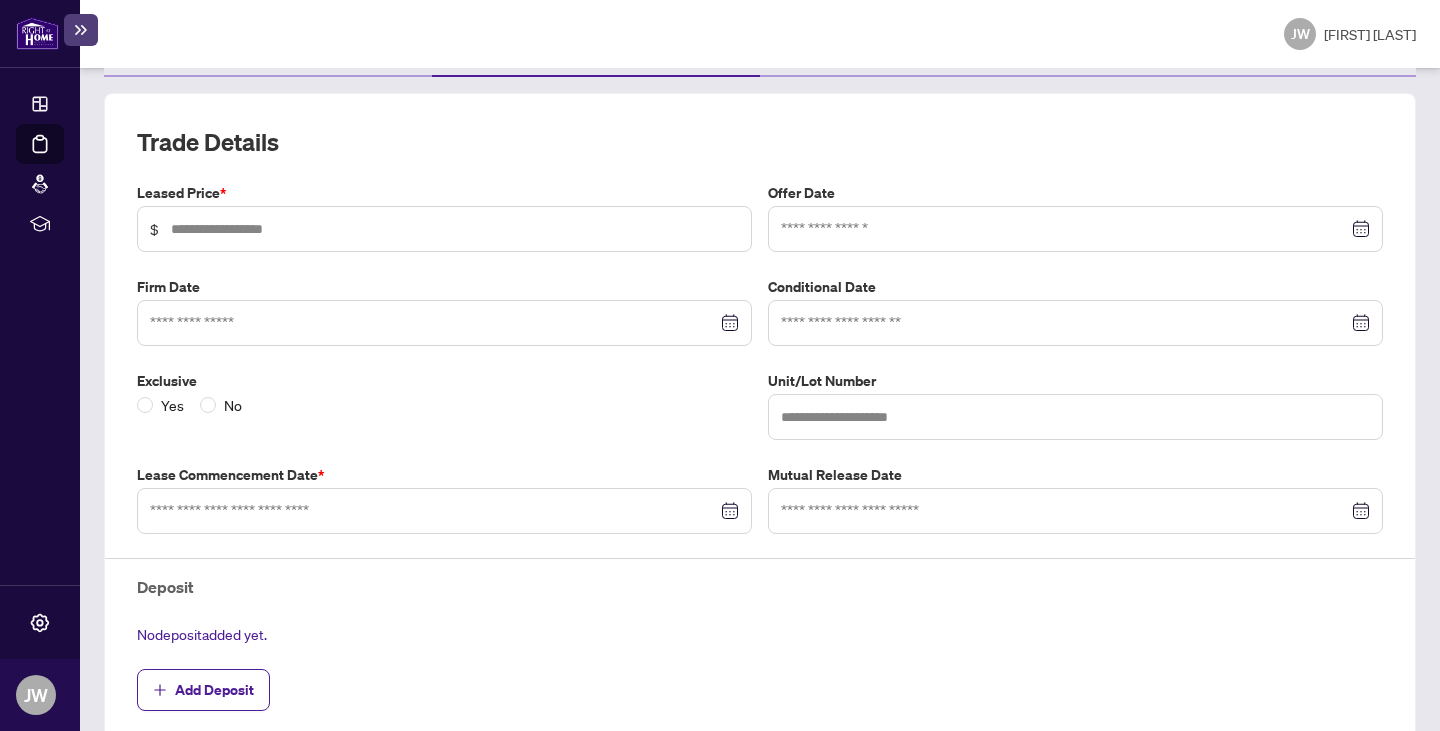 scroll, scrollTop: 0, scrollLeft: 0, axis: both 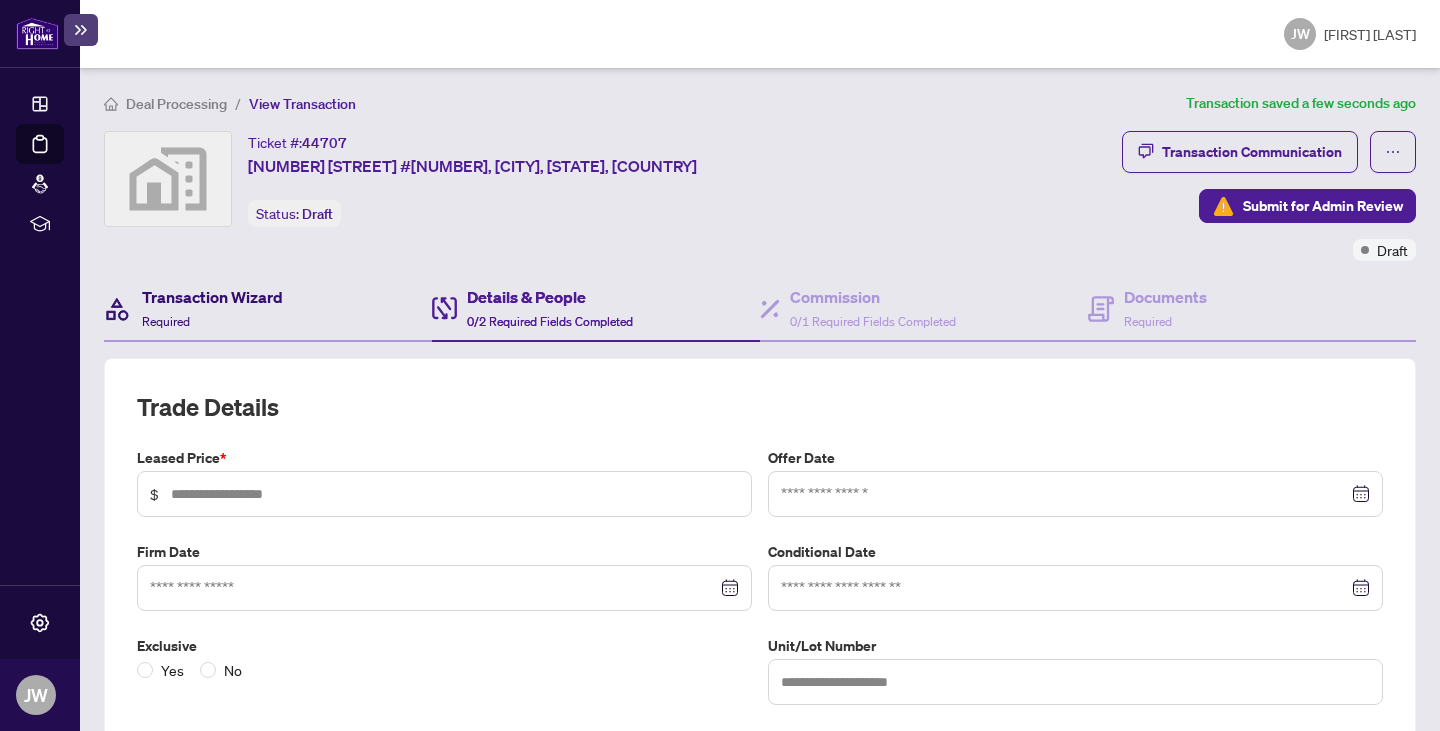 click on "Transaction Wizard Required" at bounding box center [212, 308] 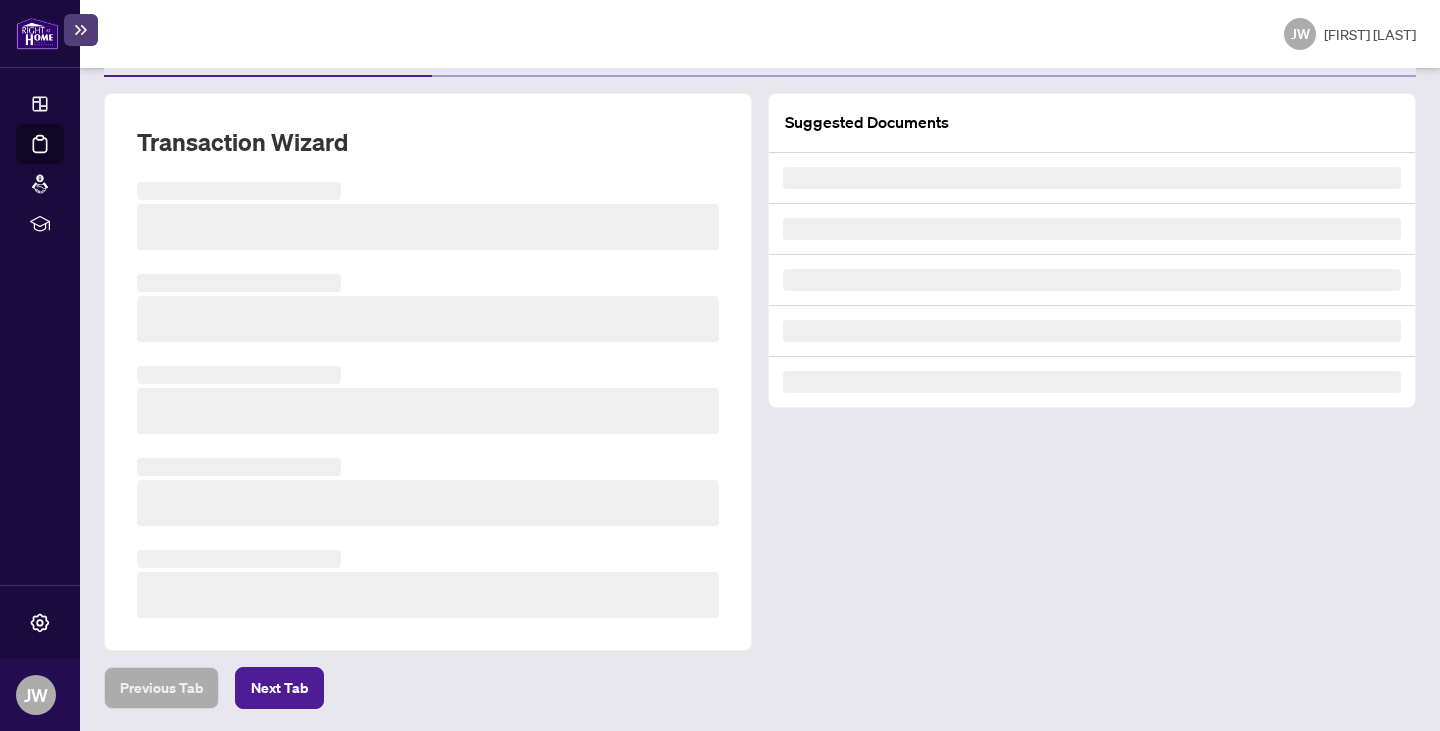 scroll, scrollTop: 155, scrollLeft: 0, axis: vertical 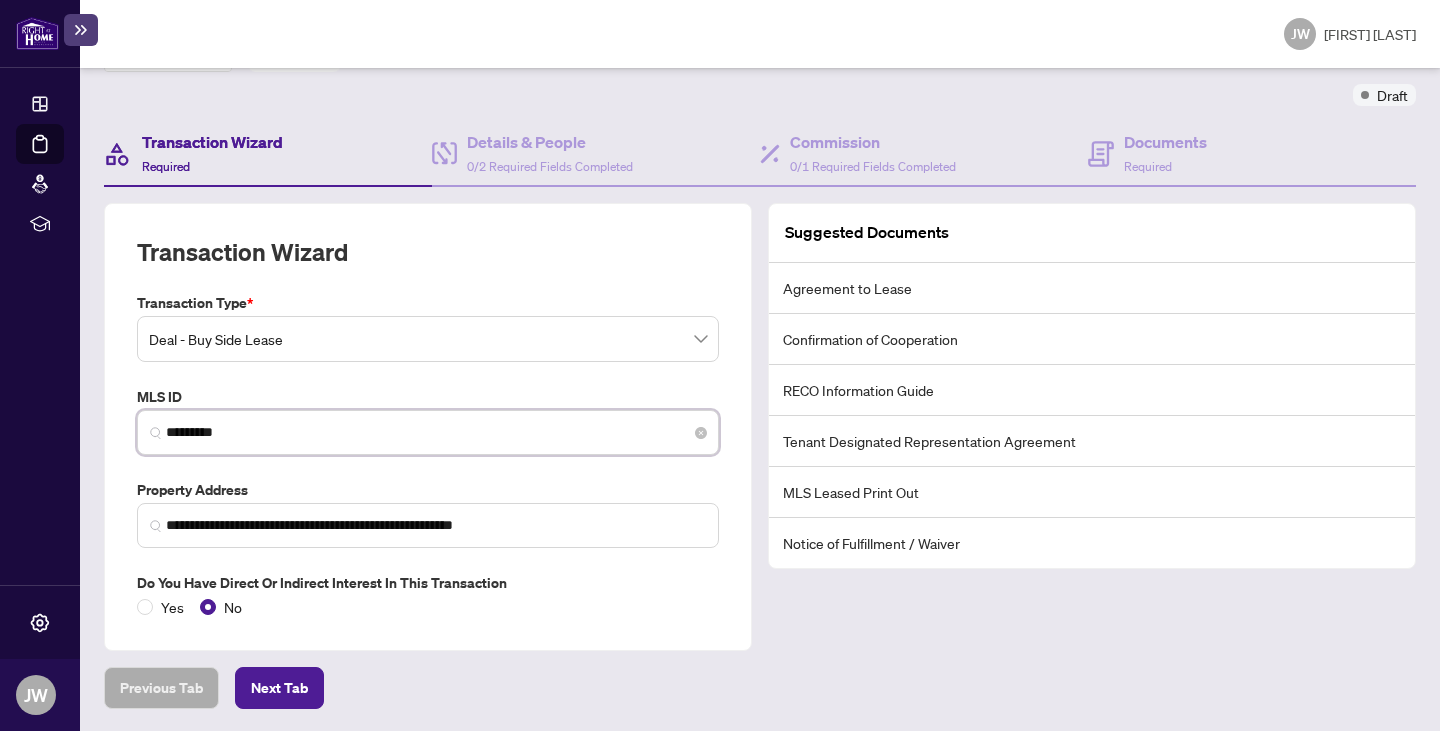 click on "*********" at bounding box center [436, 432] 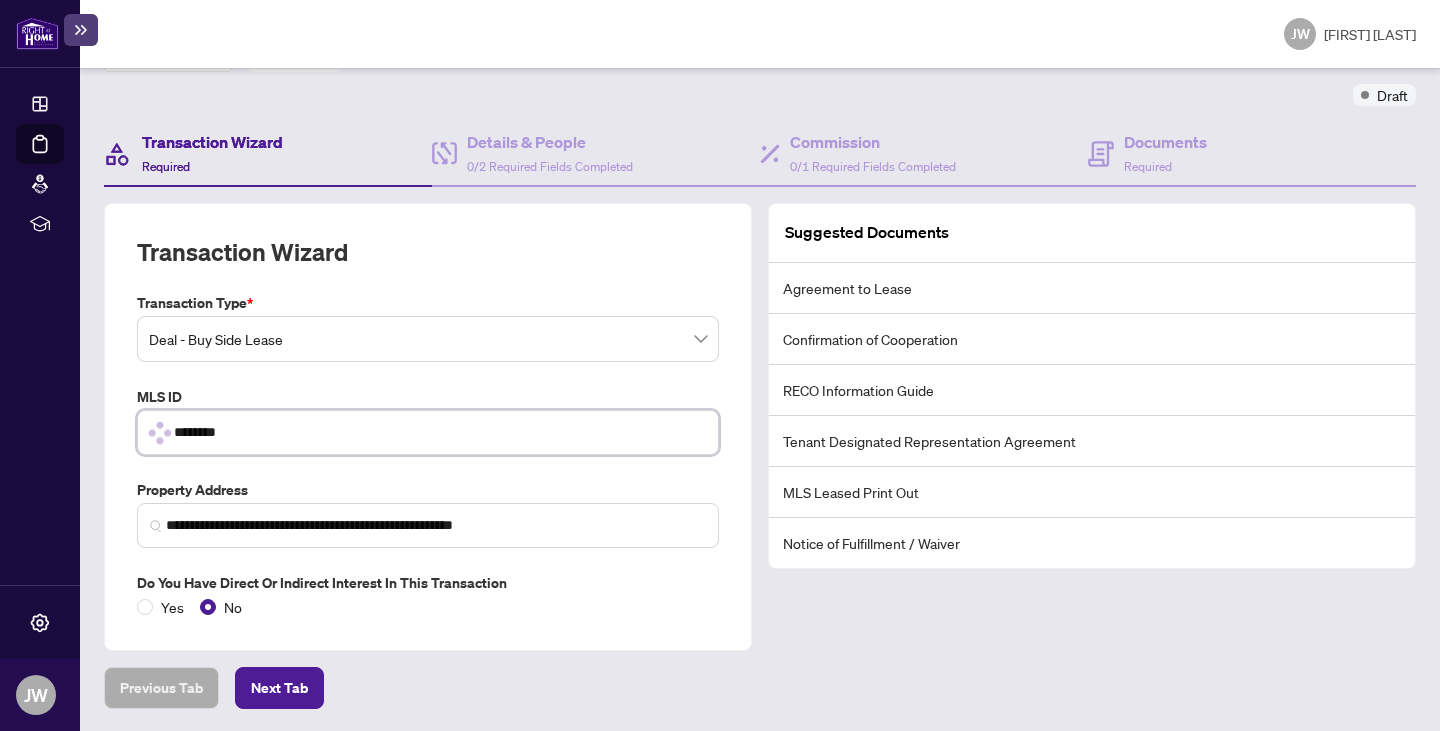 type on "*********" 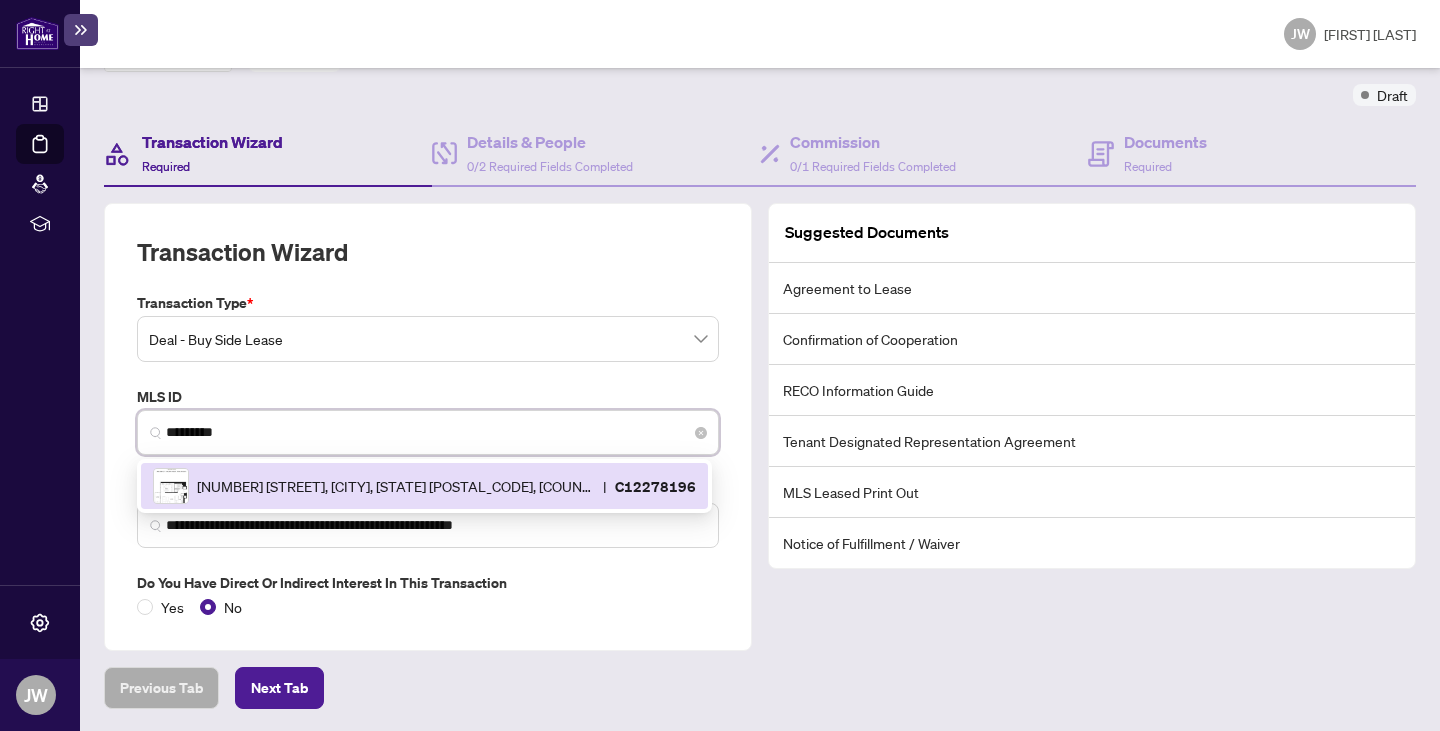 click on "[NUMBER] [STREET], [CITY], [STATE] [POSTAL_CODE], [COUNTRY]" at bounding box center [396, 486] 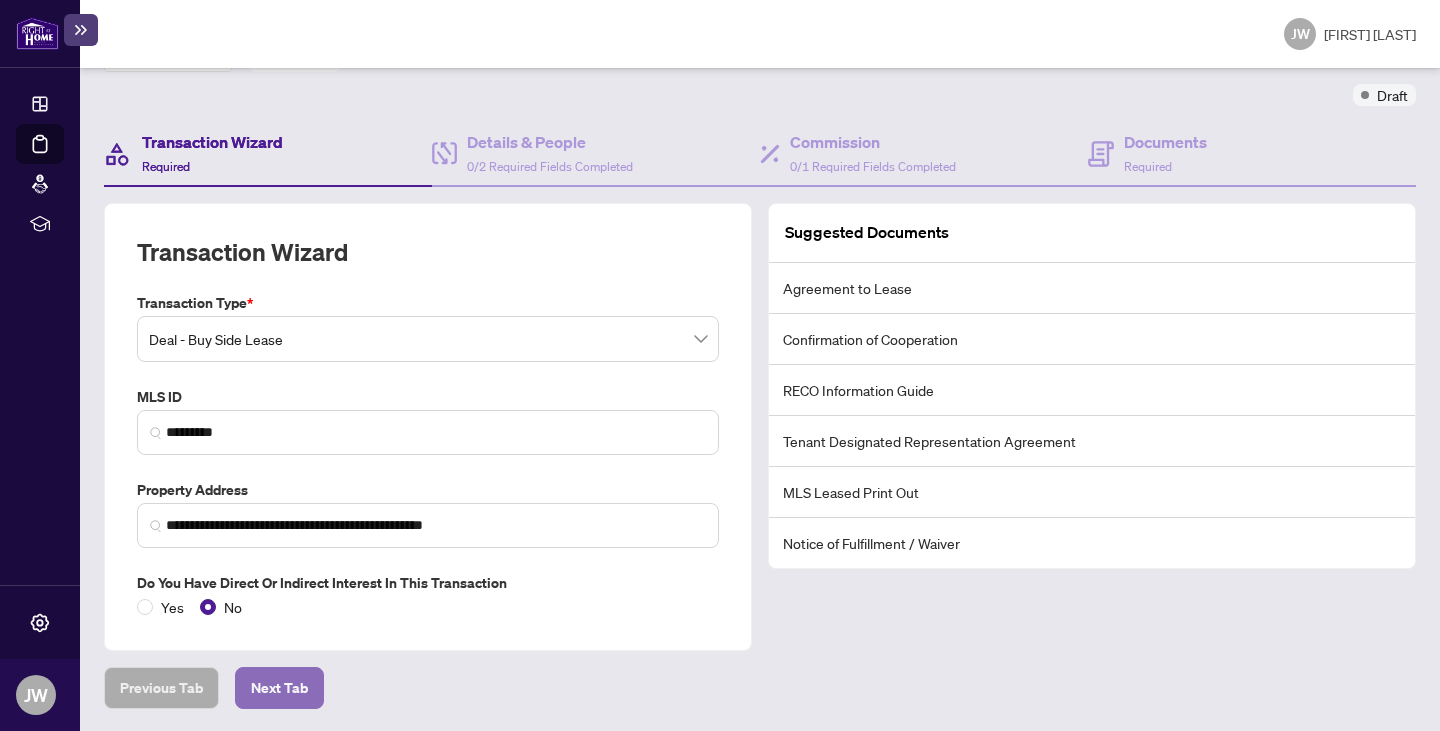 click on "Next Tab" at bounding box center [279, 688] 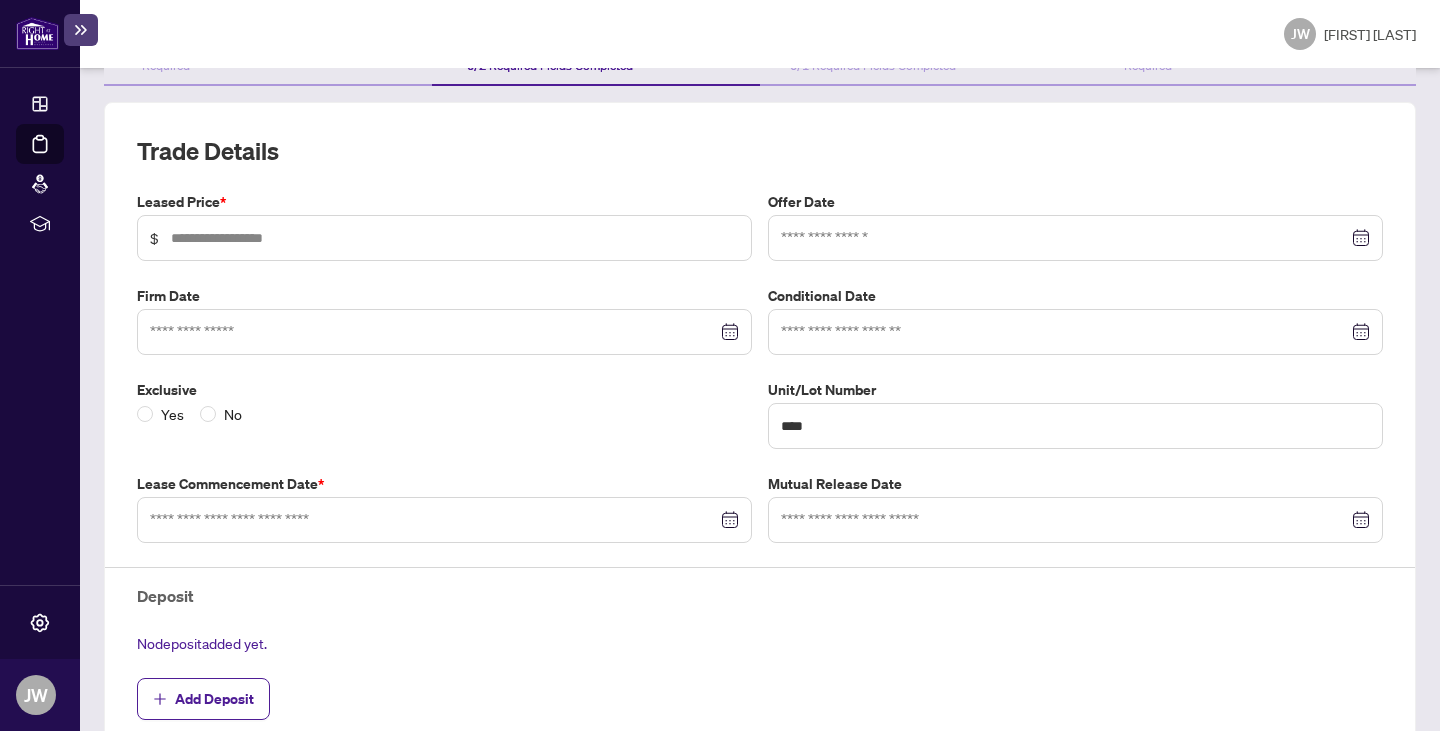 scroll, scrollTop: 255, scrollLeft: 0, axis: vertical 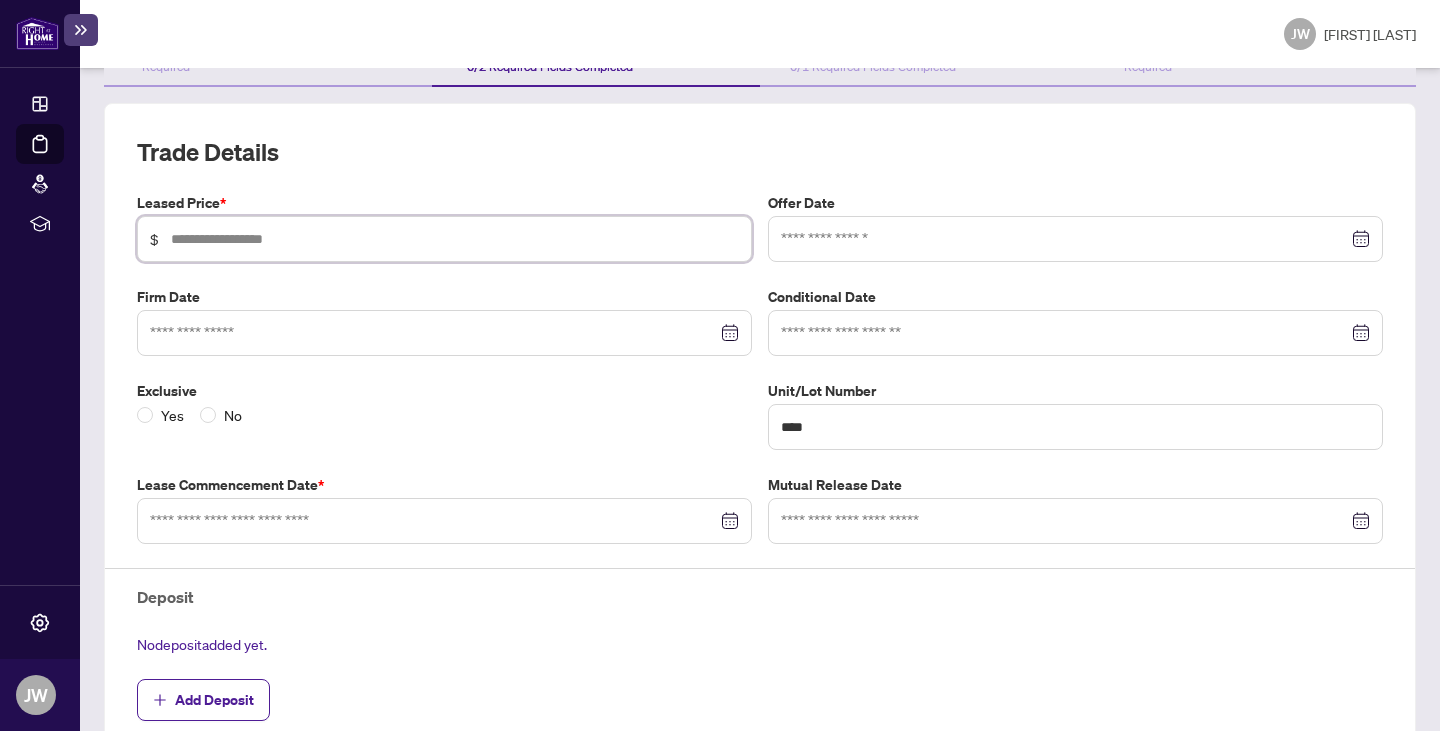 click at bounding box center (455, 239) 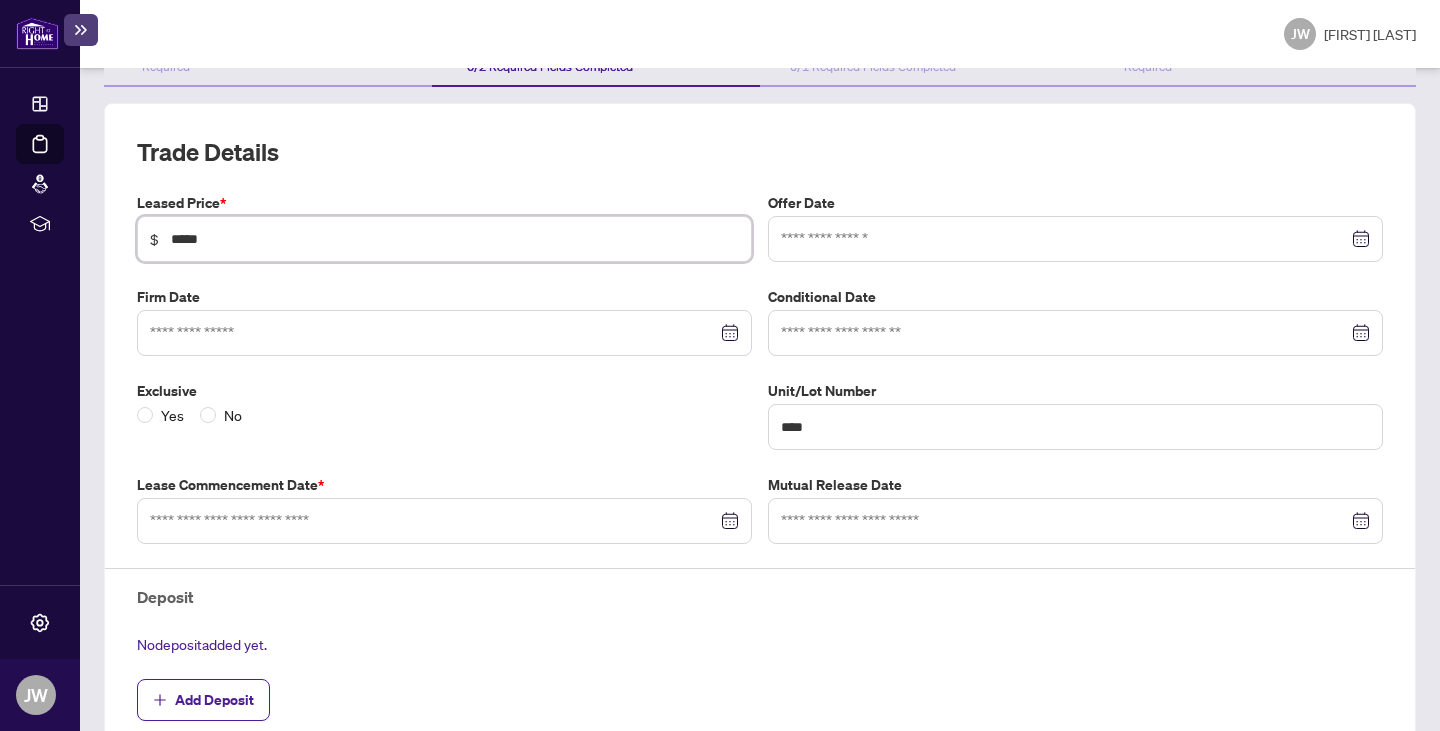 type on "*****" 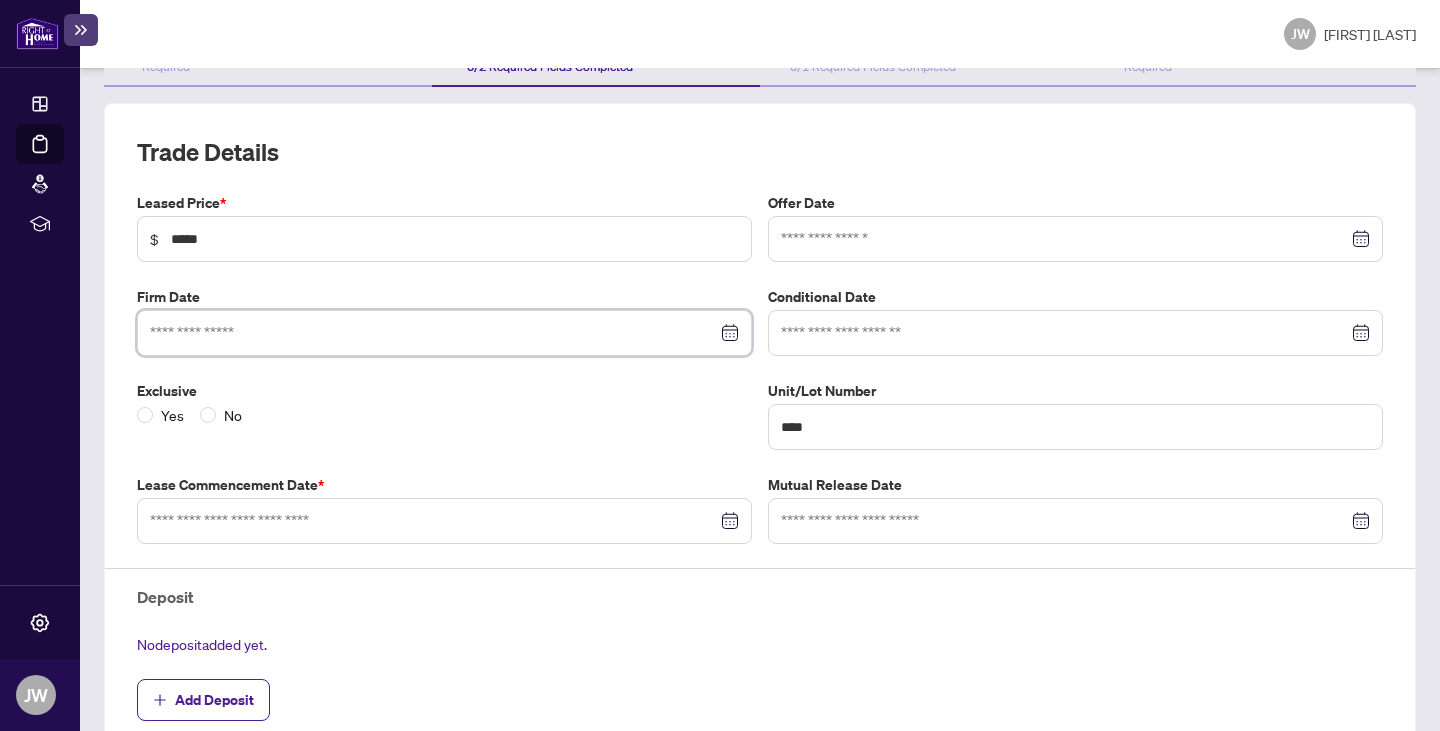 click at bounding box center [433, 333] 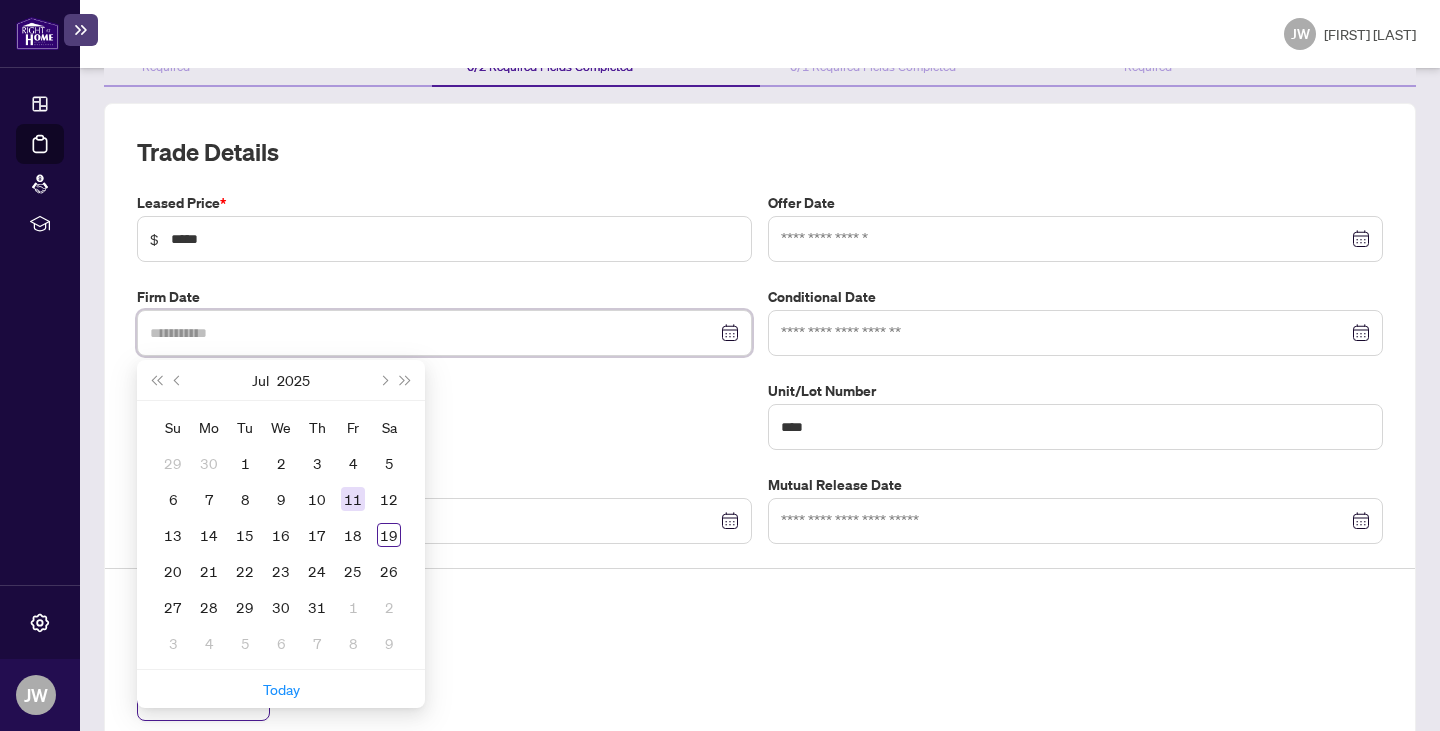 type on "**********" 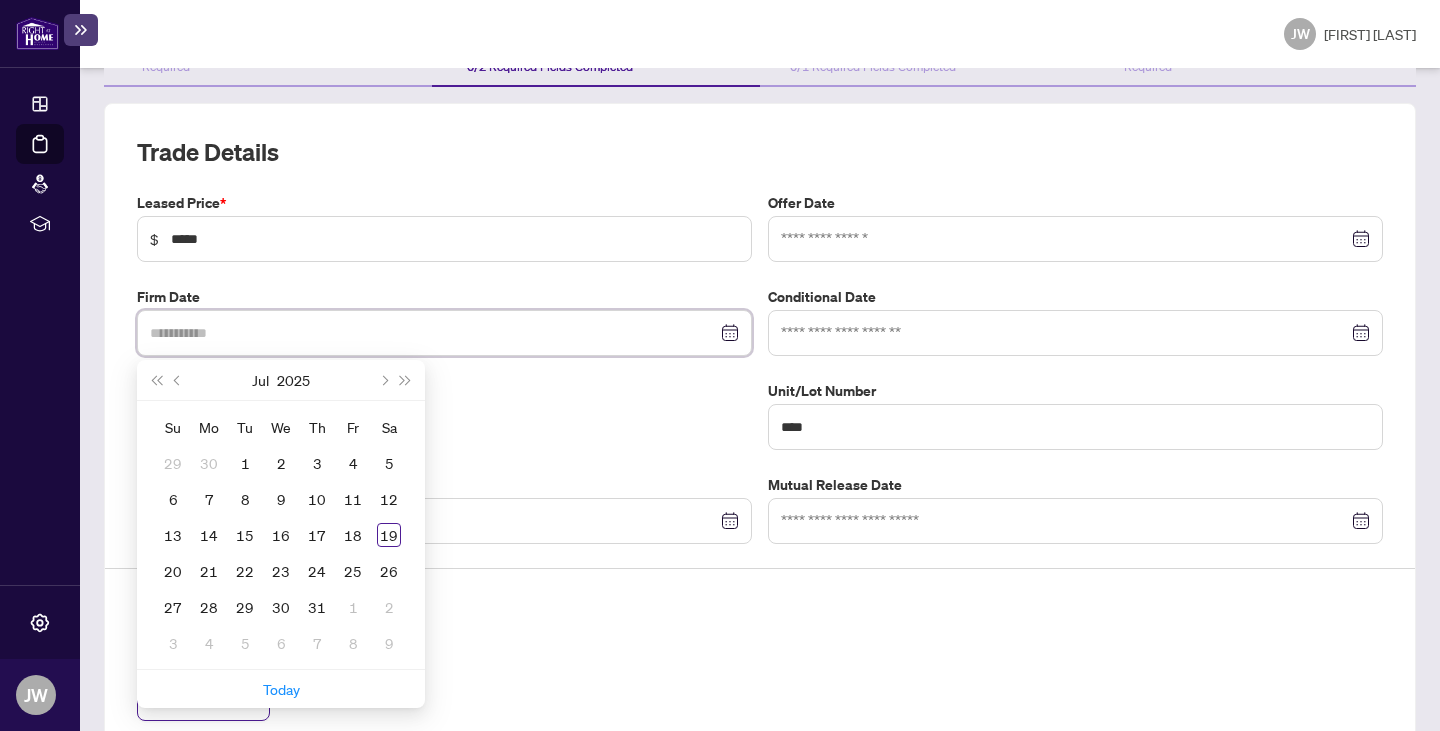 type 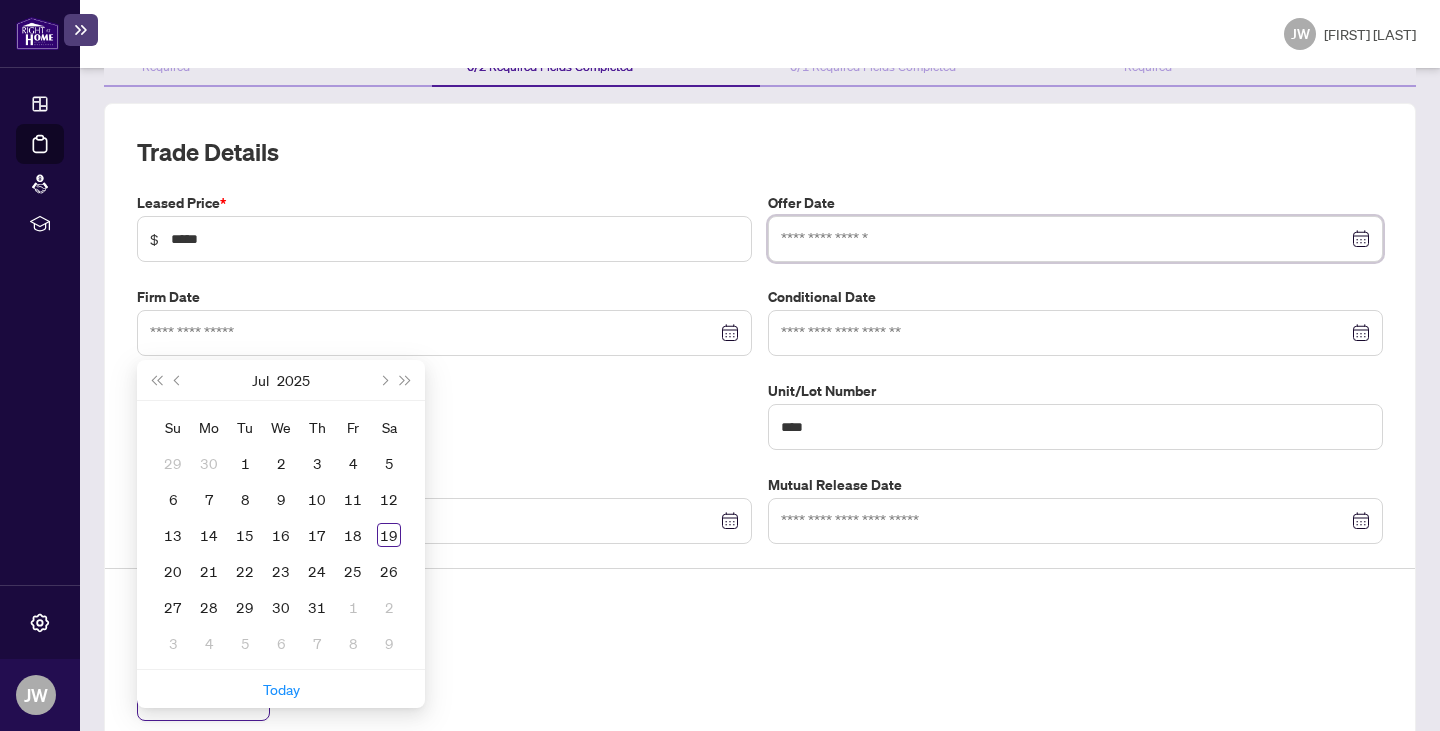 click at bounding box center [1064, 239] 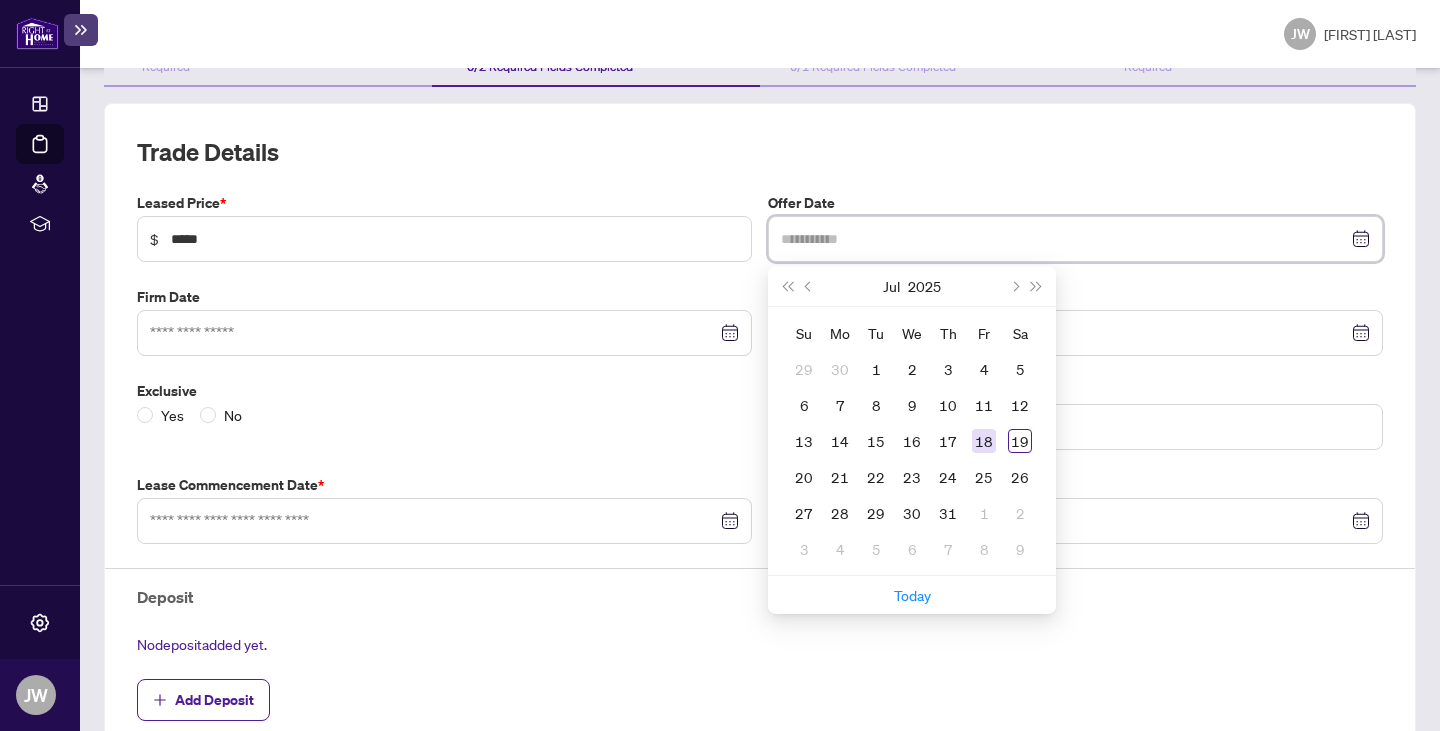 type on "**********" 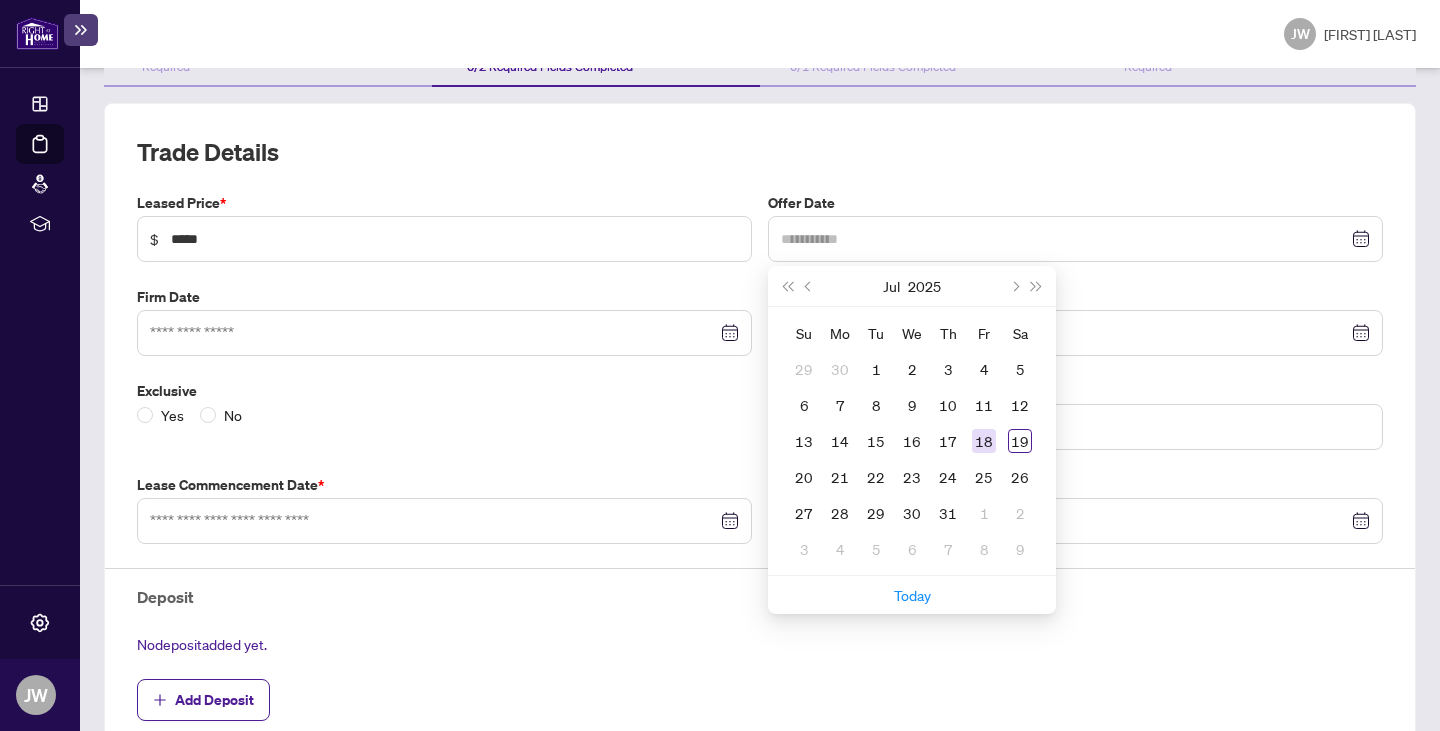 click on "18" at bounding box center (984, 441) 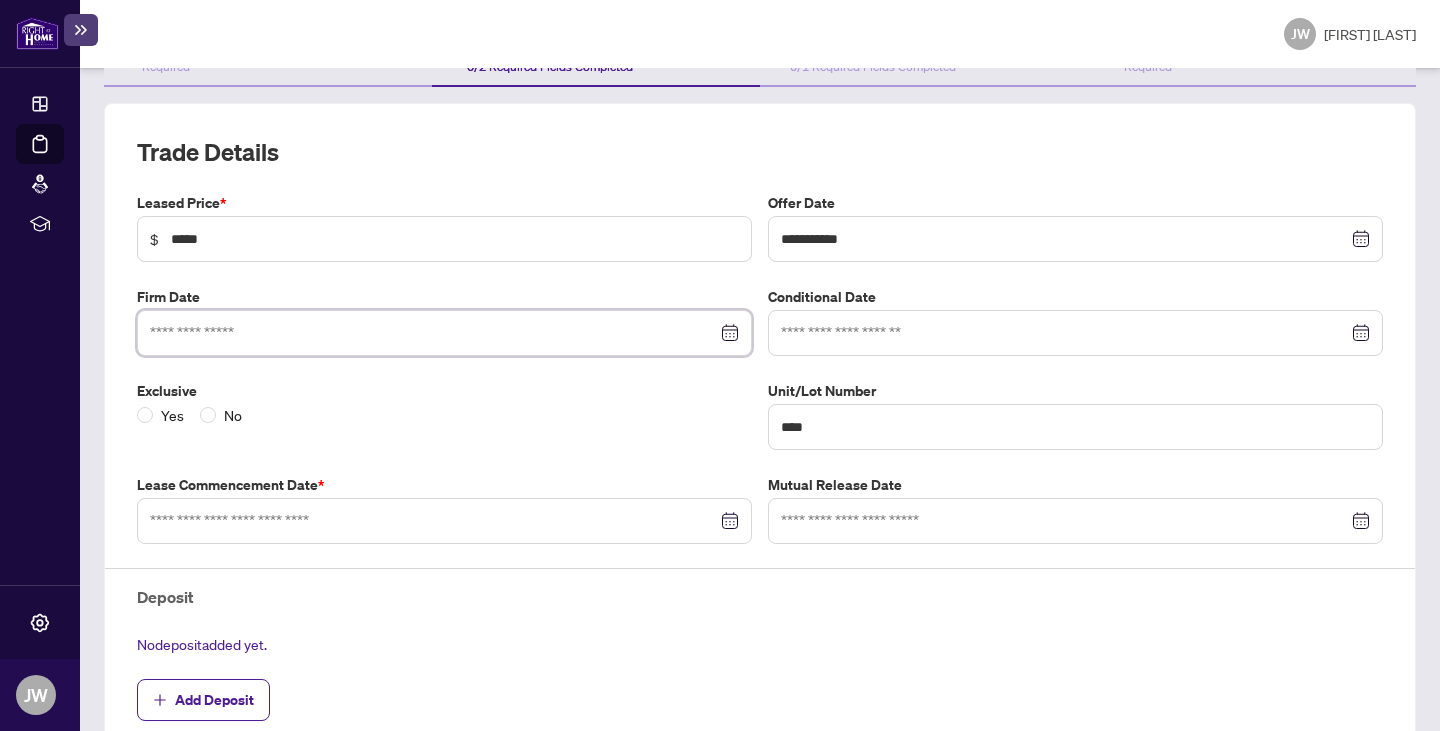 click at bounding box center [433, 333] 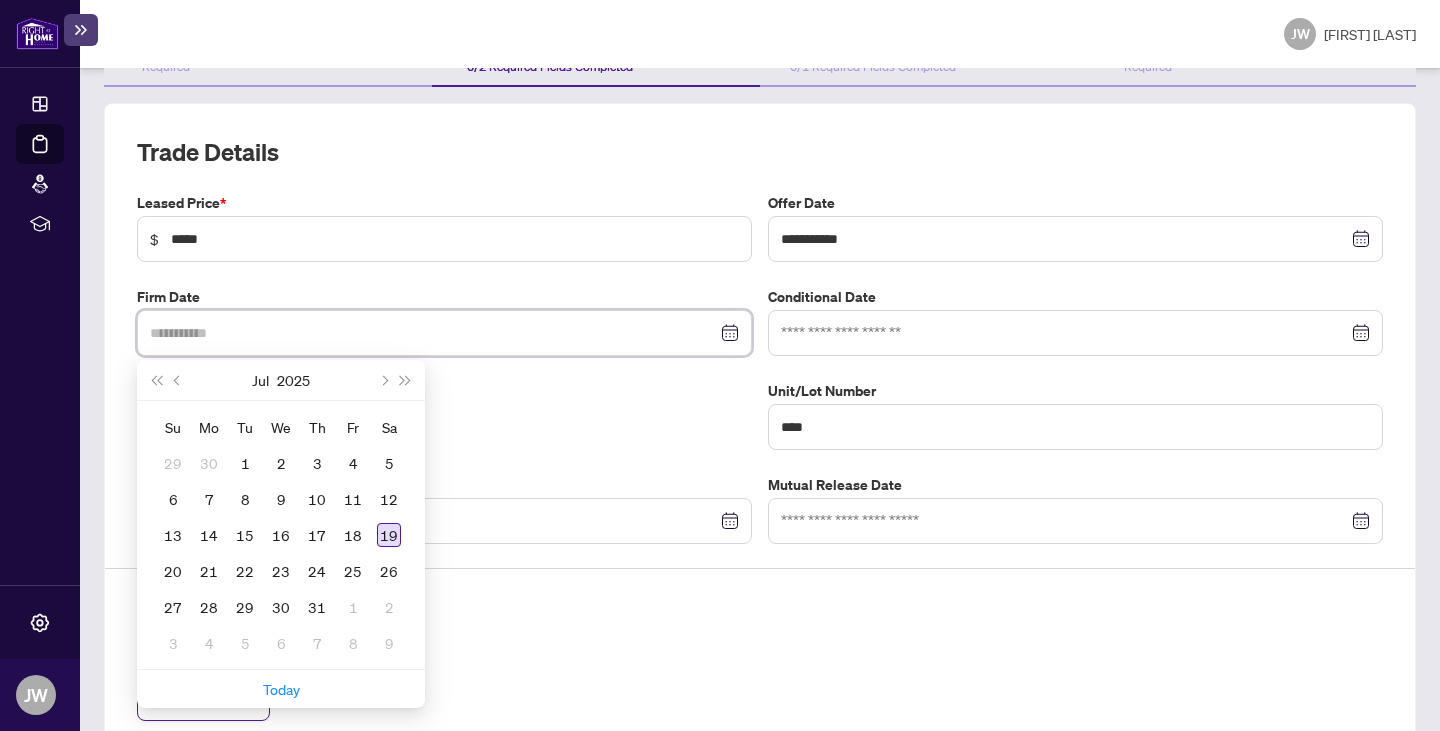 type on "**********" 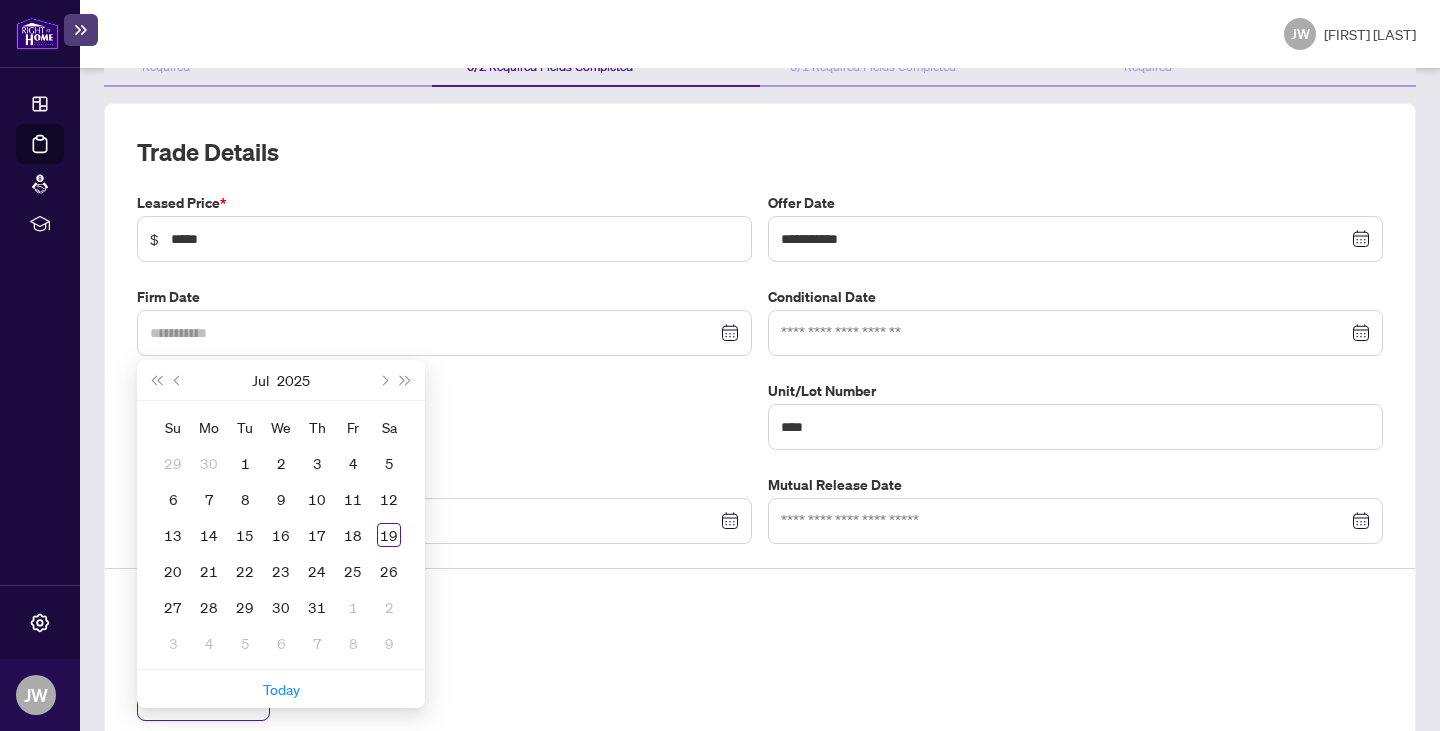click on "19" at bounding box center [389, 535] 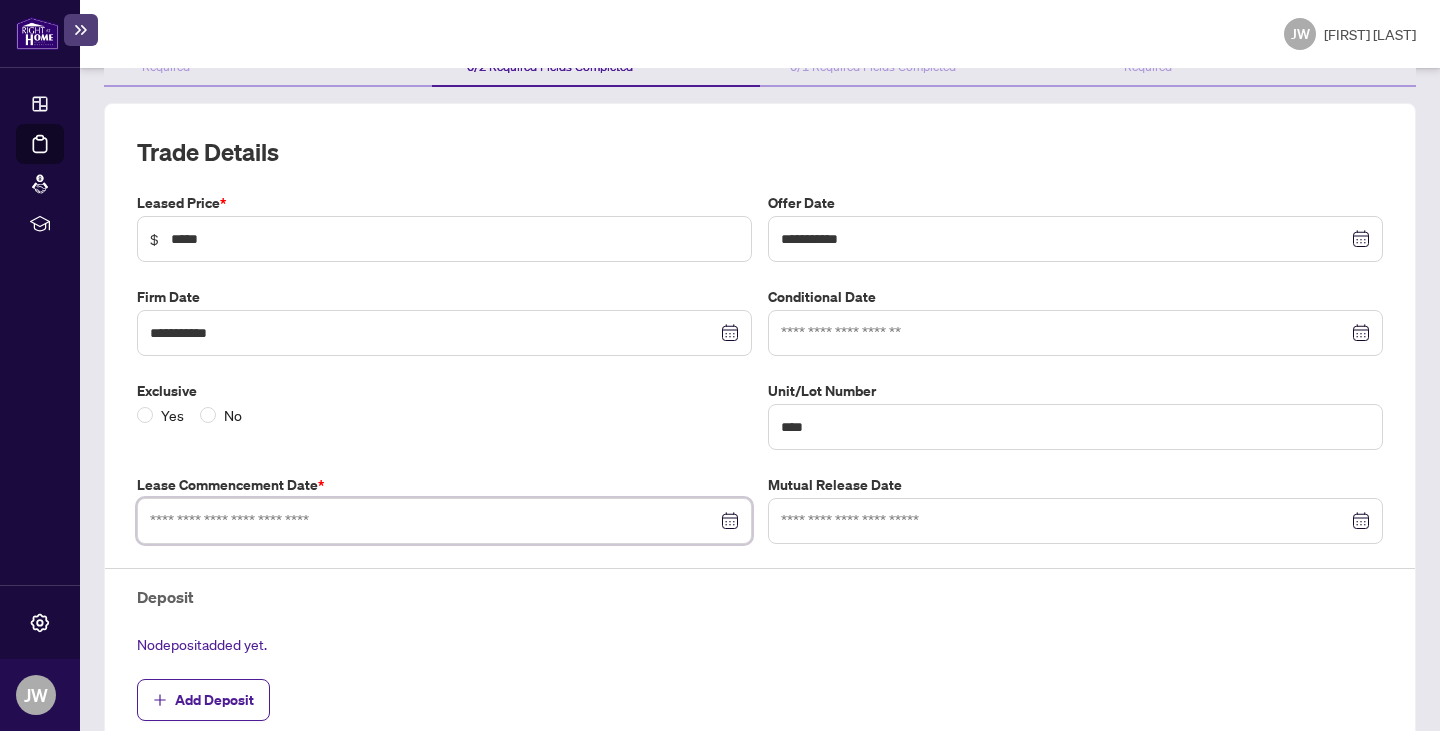 click at bounding box center (433, 521) 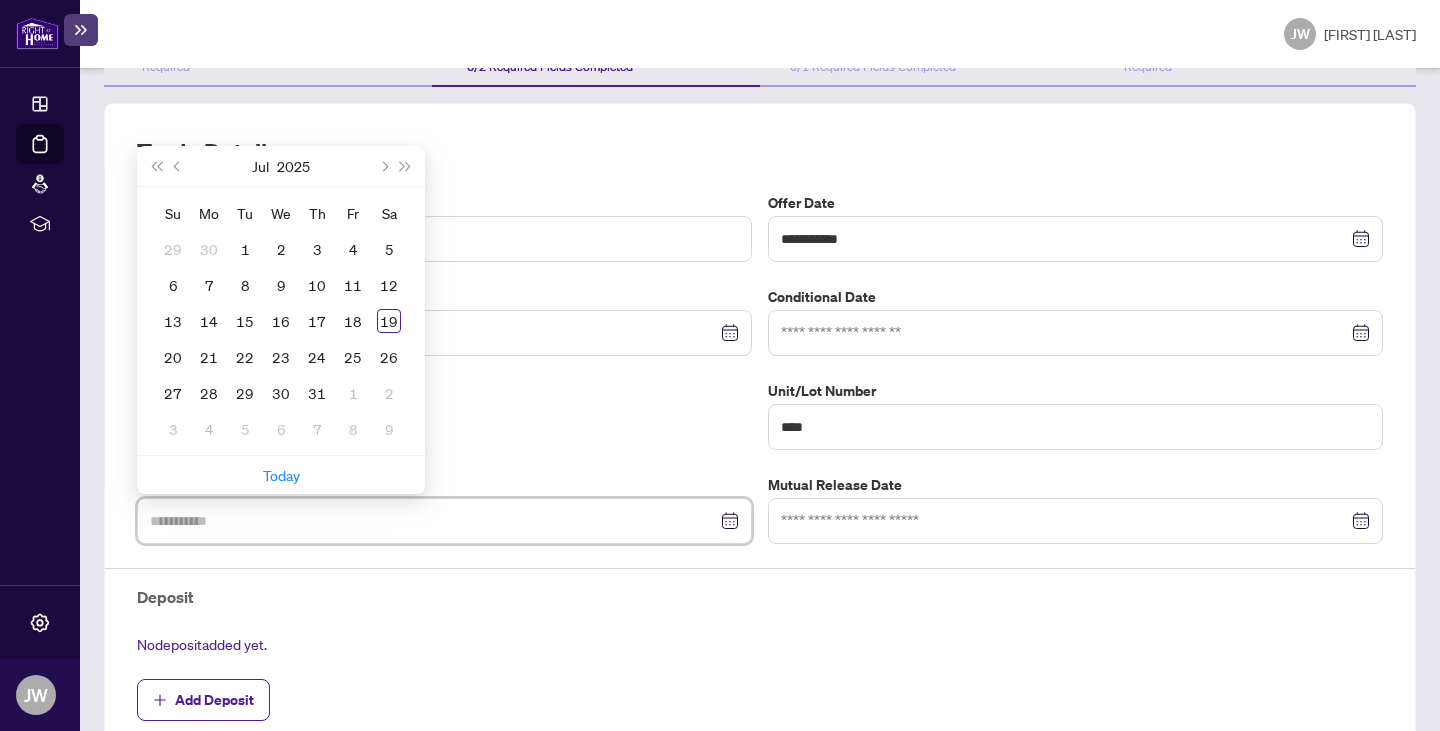 type on "**********" 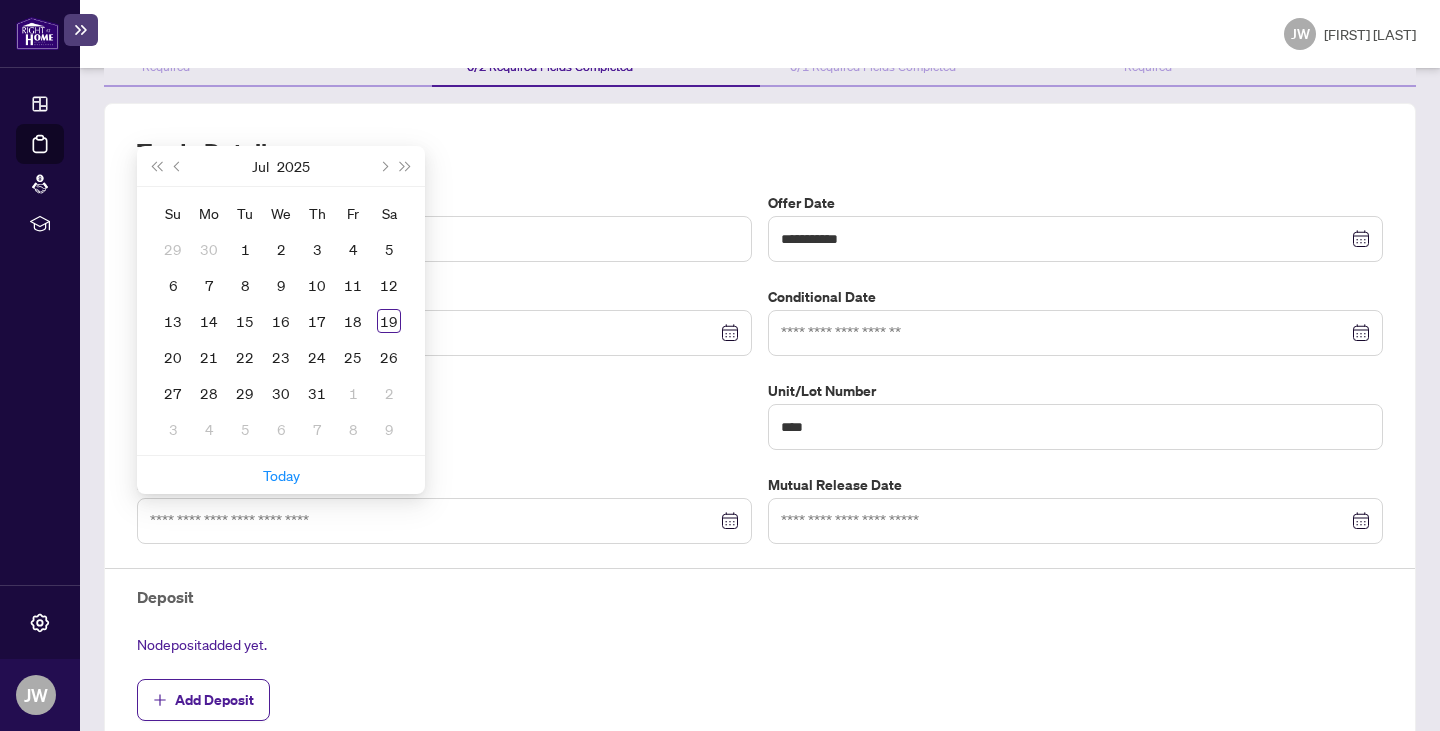 drag, startPoint x: 379, startPoint y: 168, endPoint x: 360, endPoint y: 203, distance: 39.824615 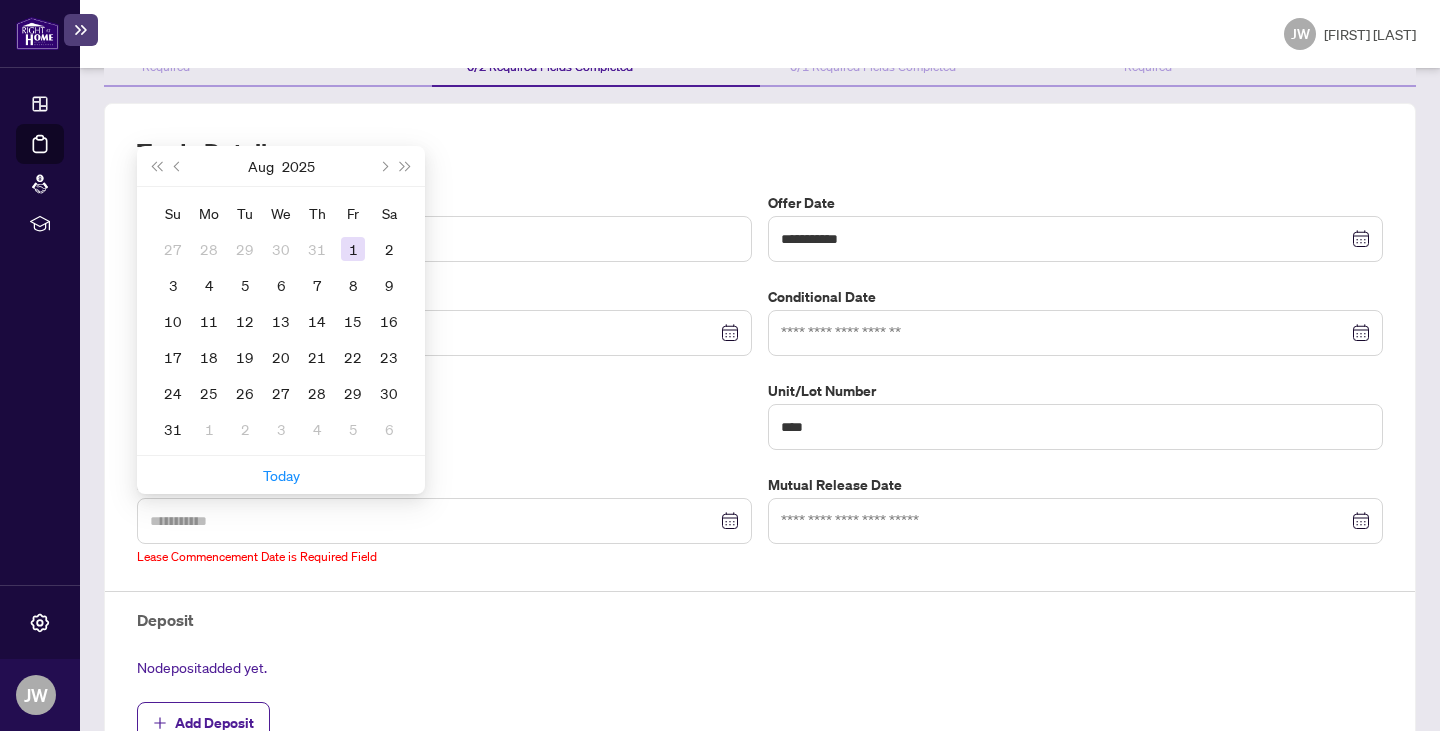 type on "**********" 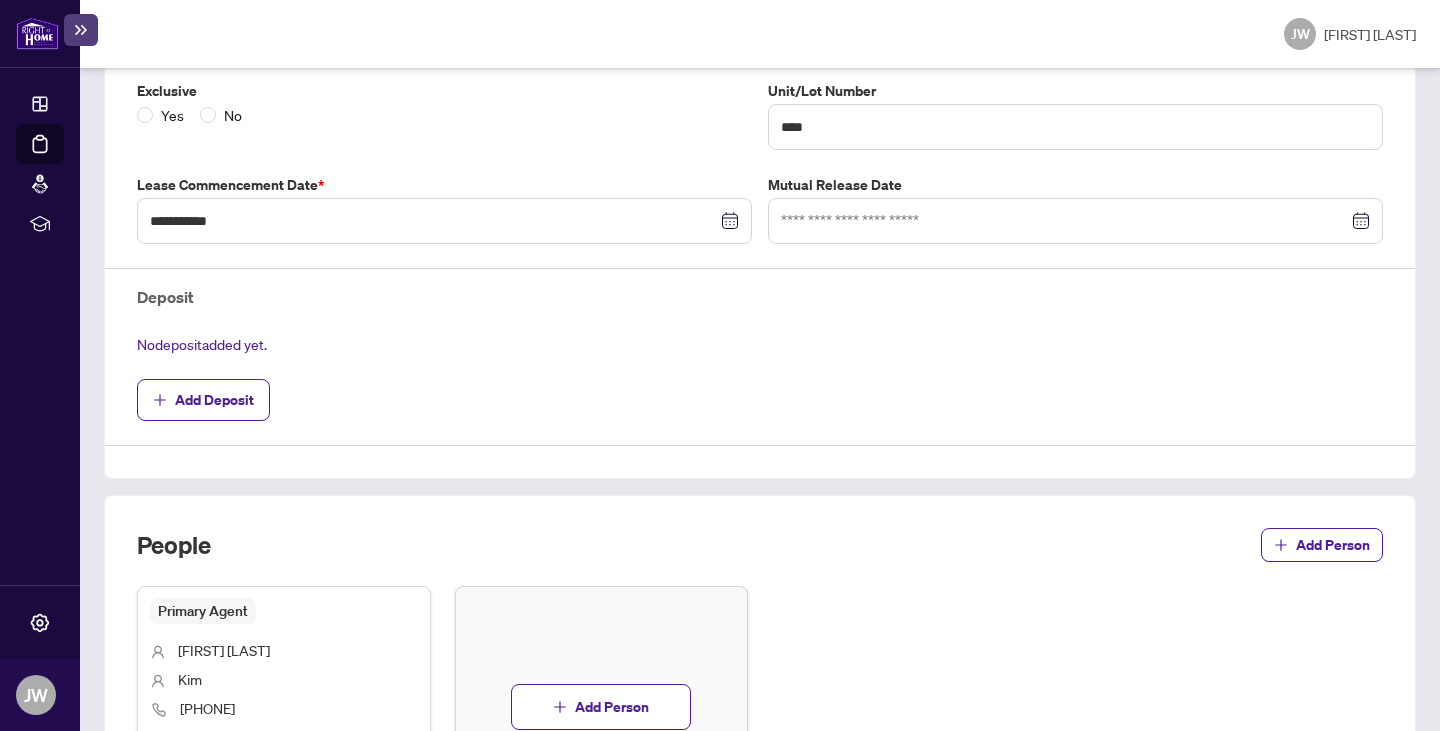 scroll, scrollTop: 765, scrollLeft: 0, axis: vertical 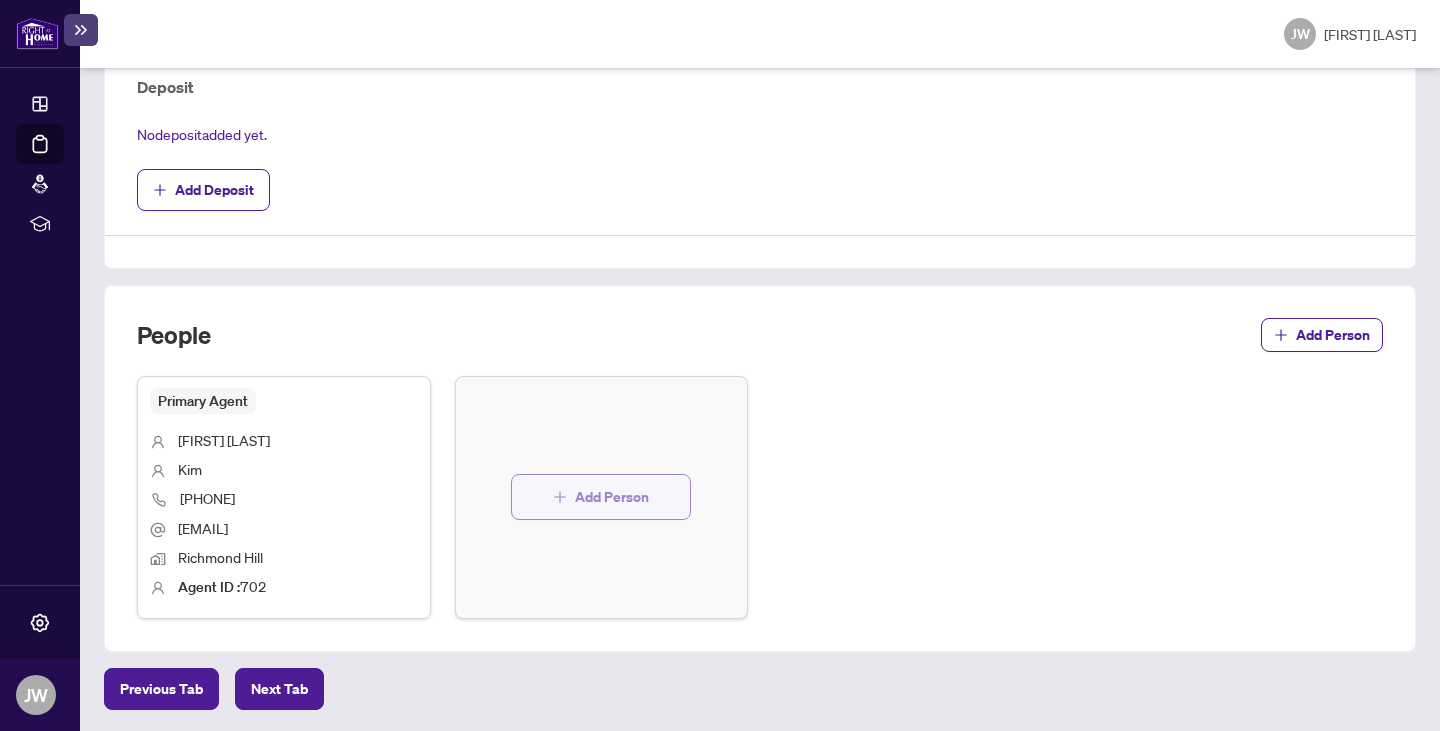 click on "Add Person" at bounding box center [601, 497] 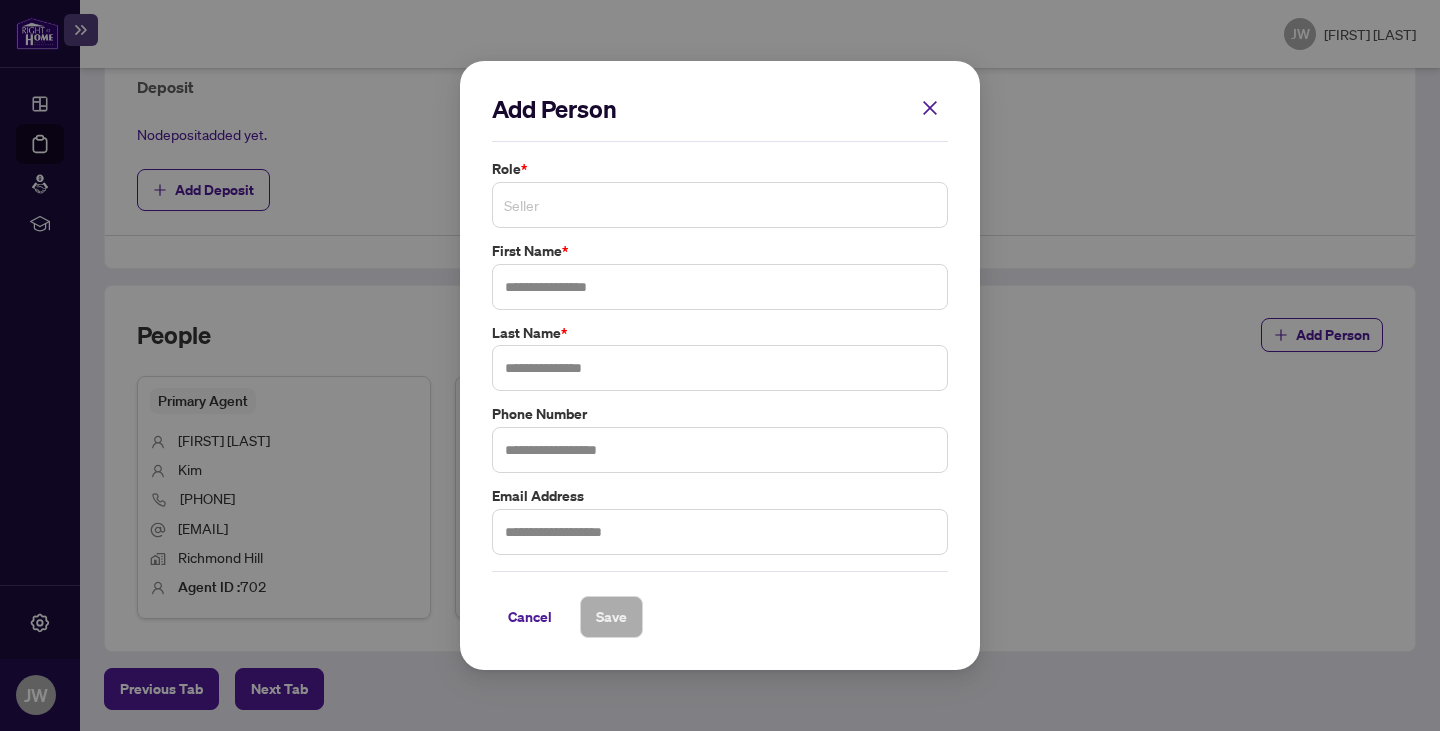 click on "Seller" at bounding box center (720, 205) 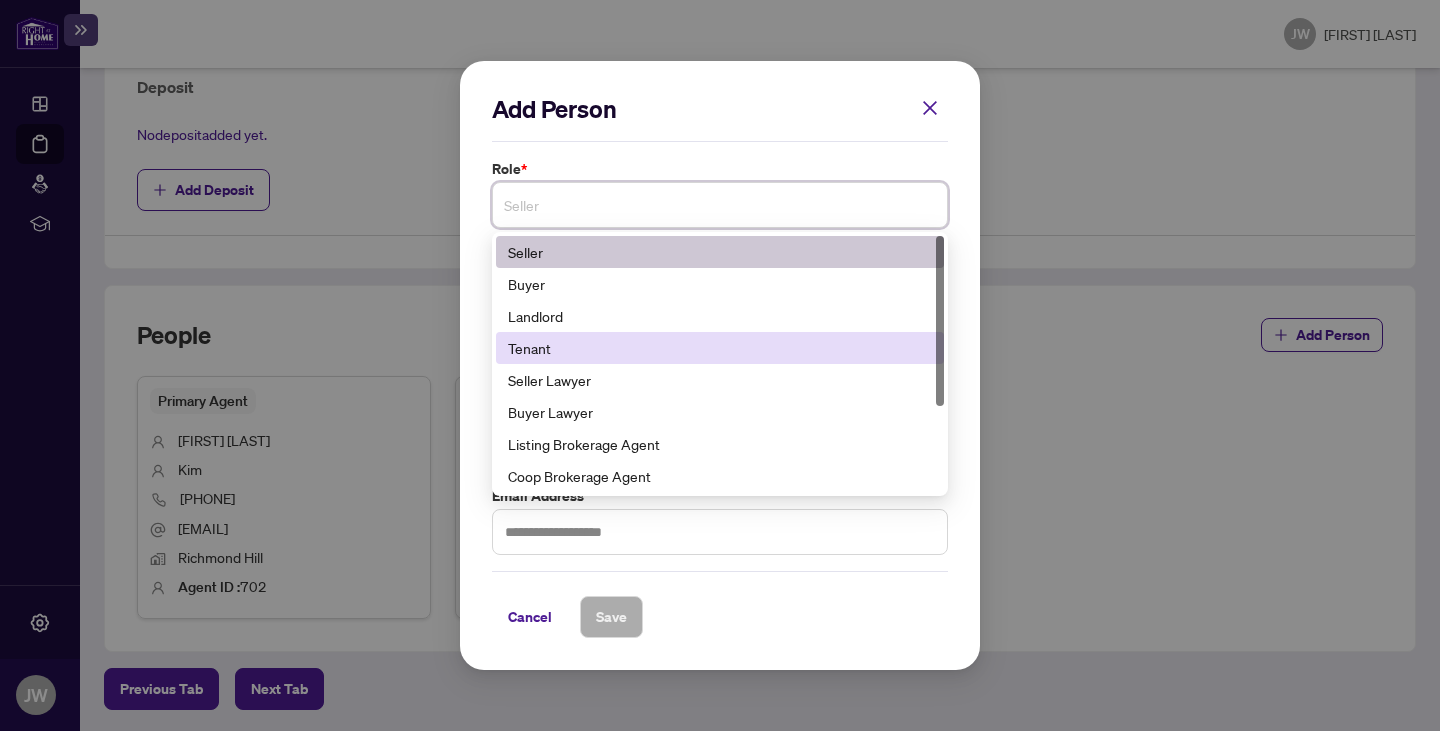 scroll, scrollTop: 128, scrollLeft: 0, axis: vertical 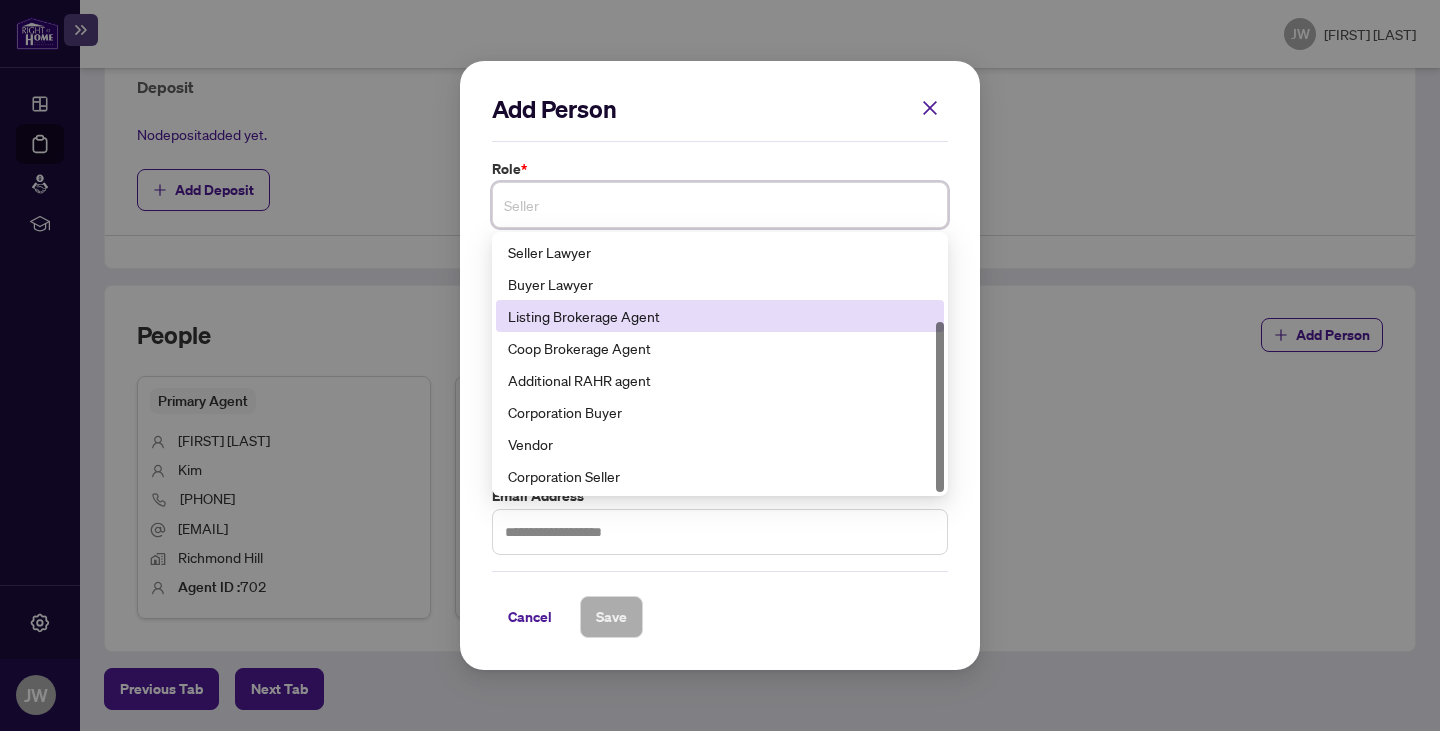 click on "Listing Brokerage Agent" at bounding box center (720, 316) 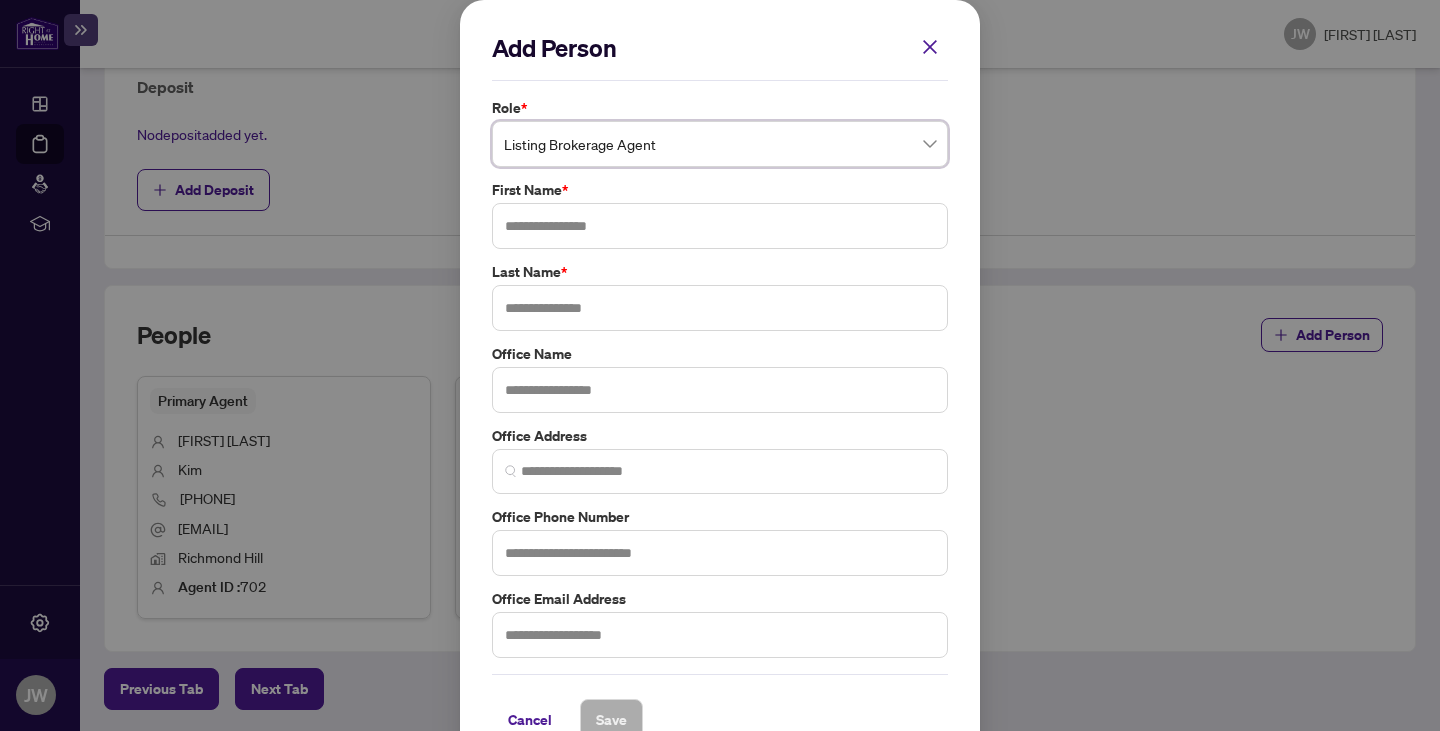 click on "Add Person Role * Listing Brokerage Agent Listing Brokerage Agent 6 8 9 Tenant Seller Lawyer Buyer Lawyer Listing Brokerage Agent Coop Brokerage Agent Additional RAHR agent Corporation Buyer Vendor Corporation Seller First Name * Last Name * Office Name Office Address Office Phone Number Office Email Address Cancel Save Cancel OK" at bounding box center [720, 365] 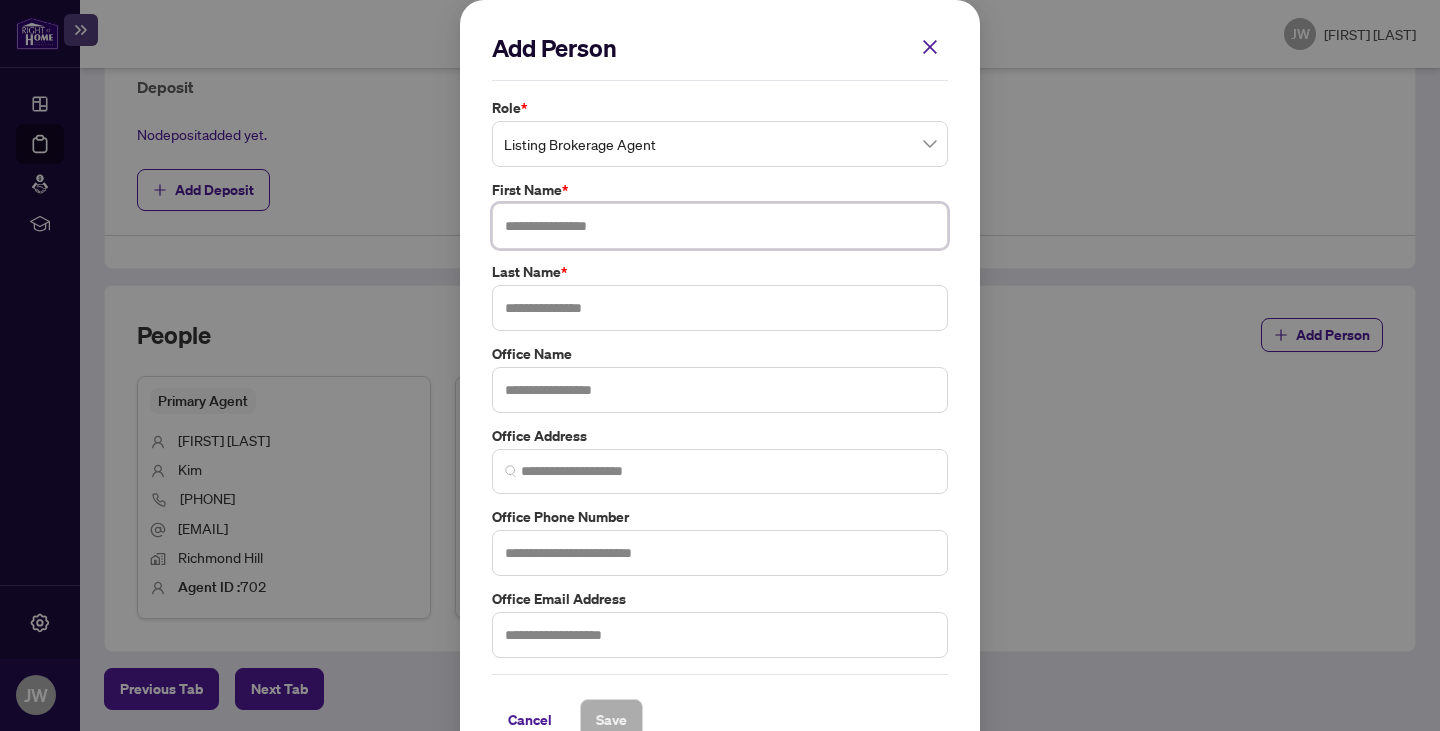 click at bounding box center [720, 226] 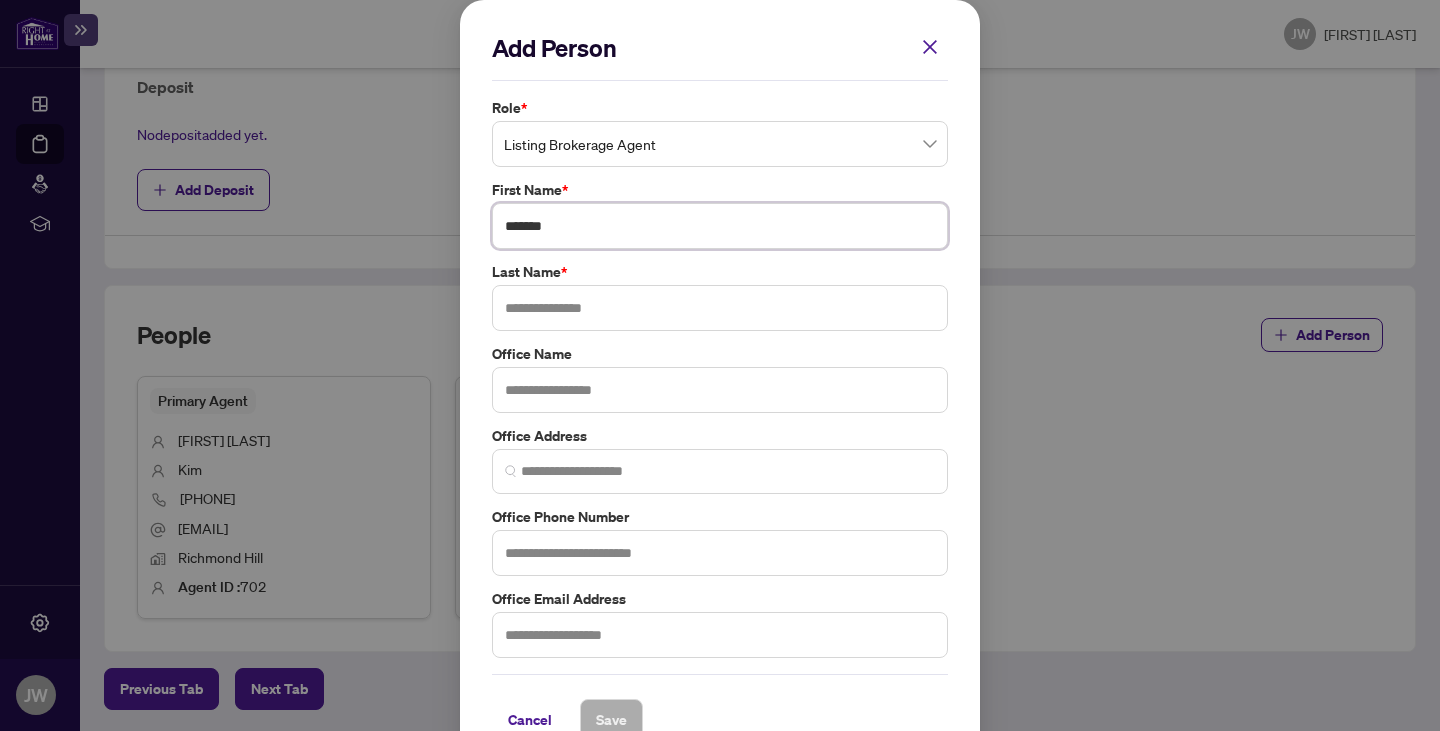 type on "*******" 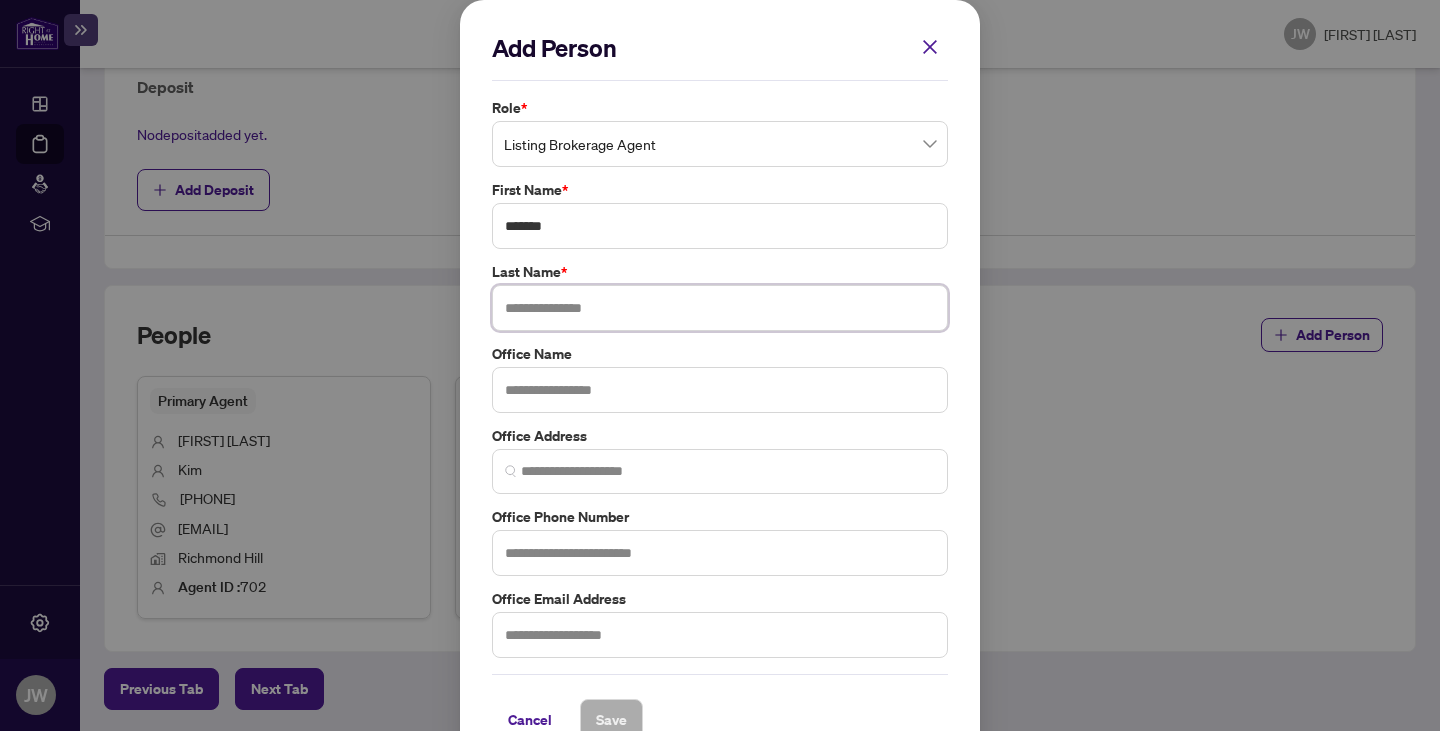 click at bounding box center [720, 308] 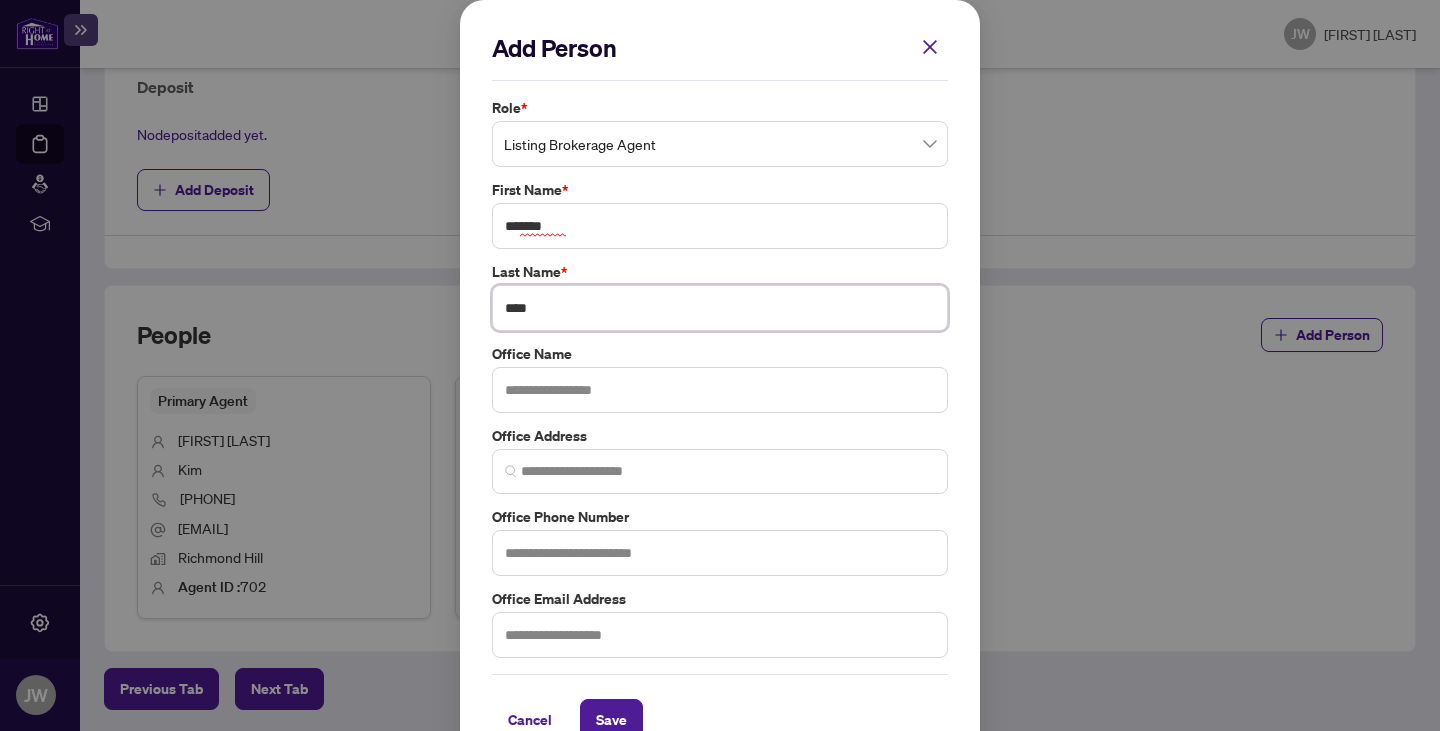type on "****" 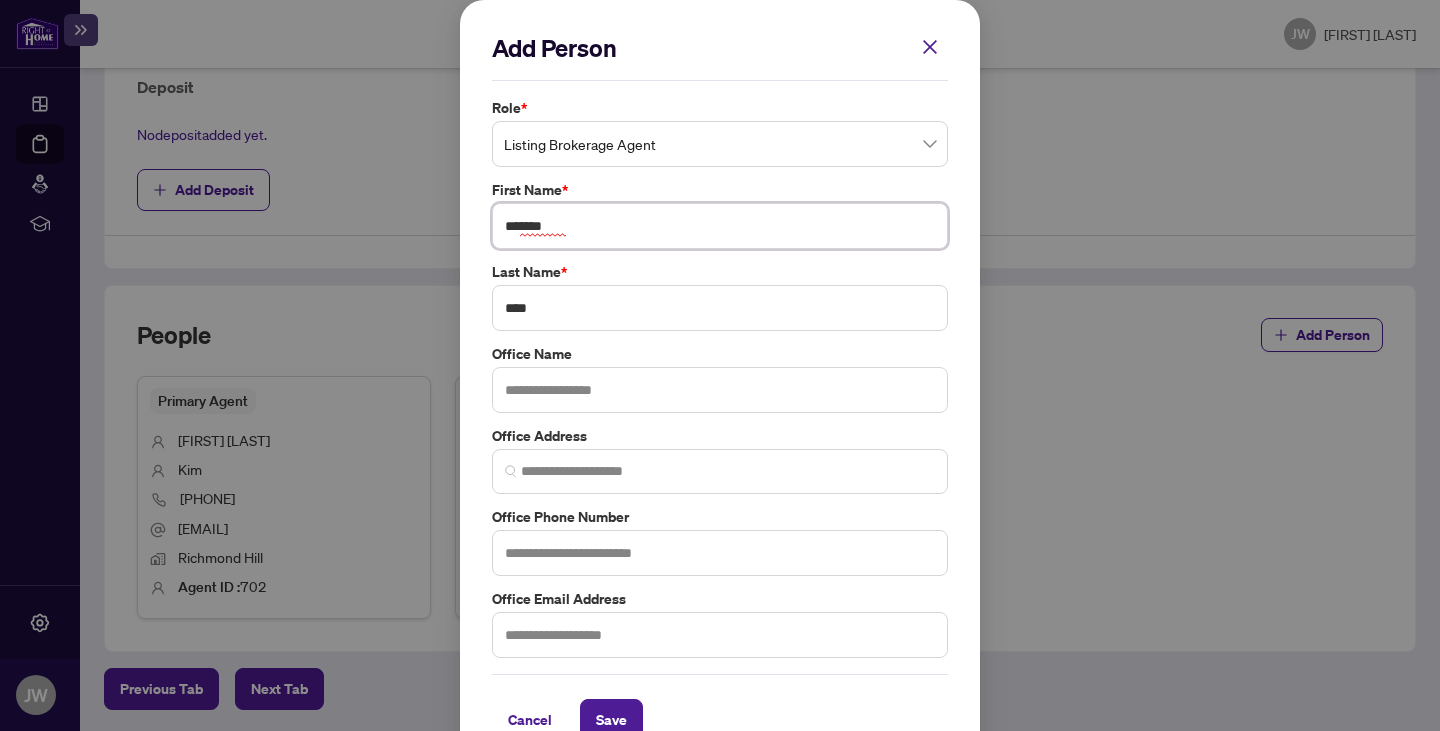 click on "*******" at bounding box center (720, 226) 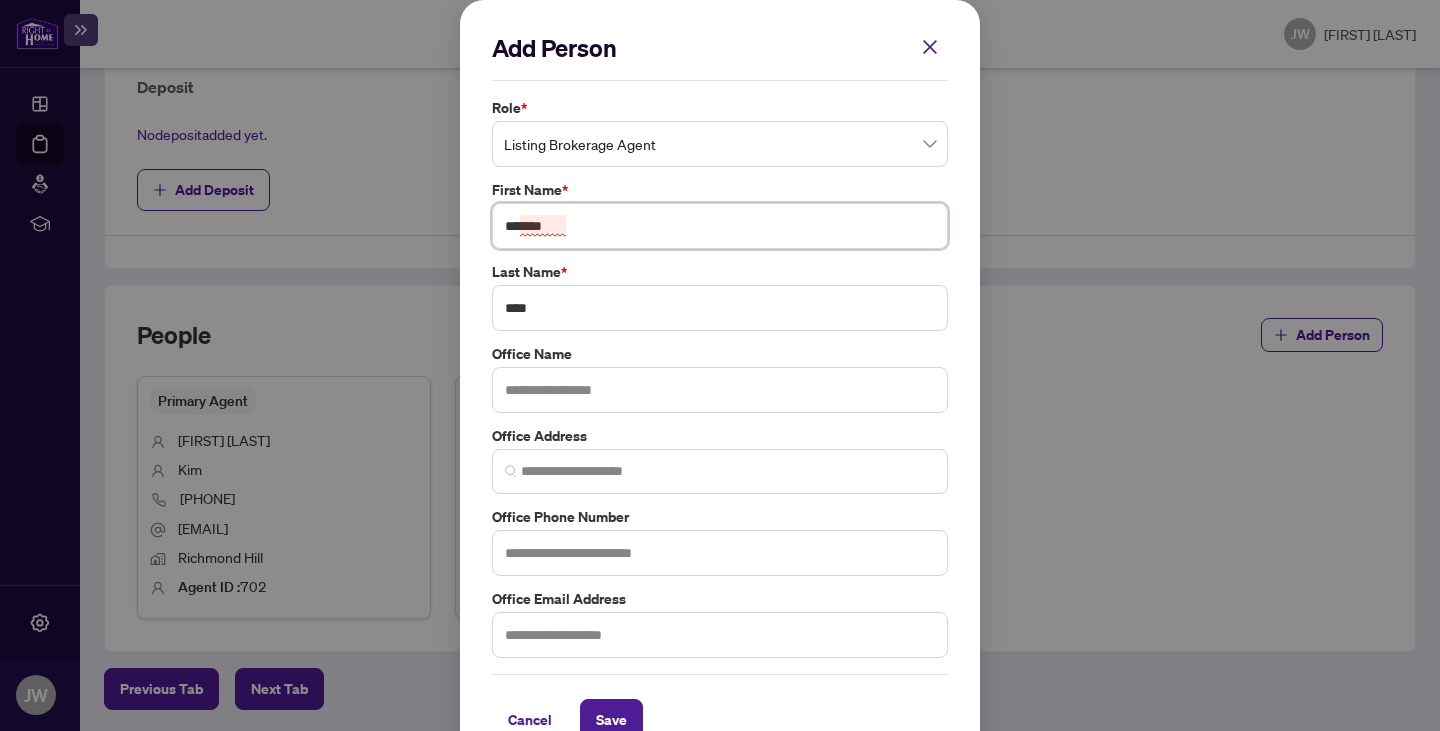 click on "*******" at bounding box center [720, 226] 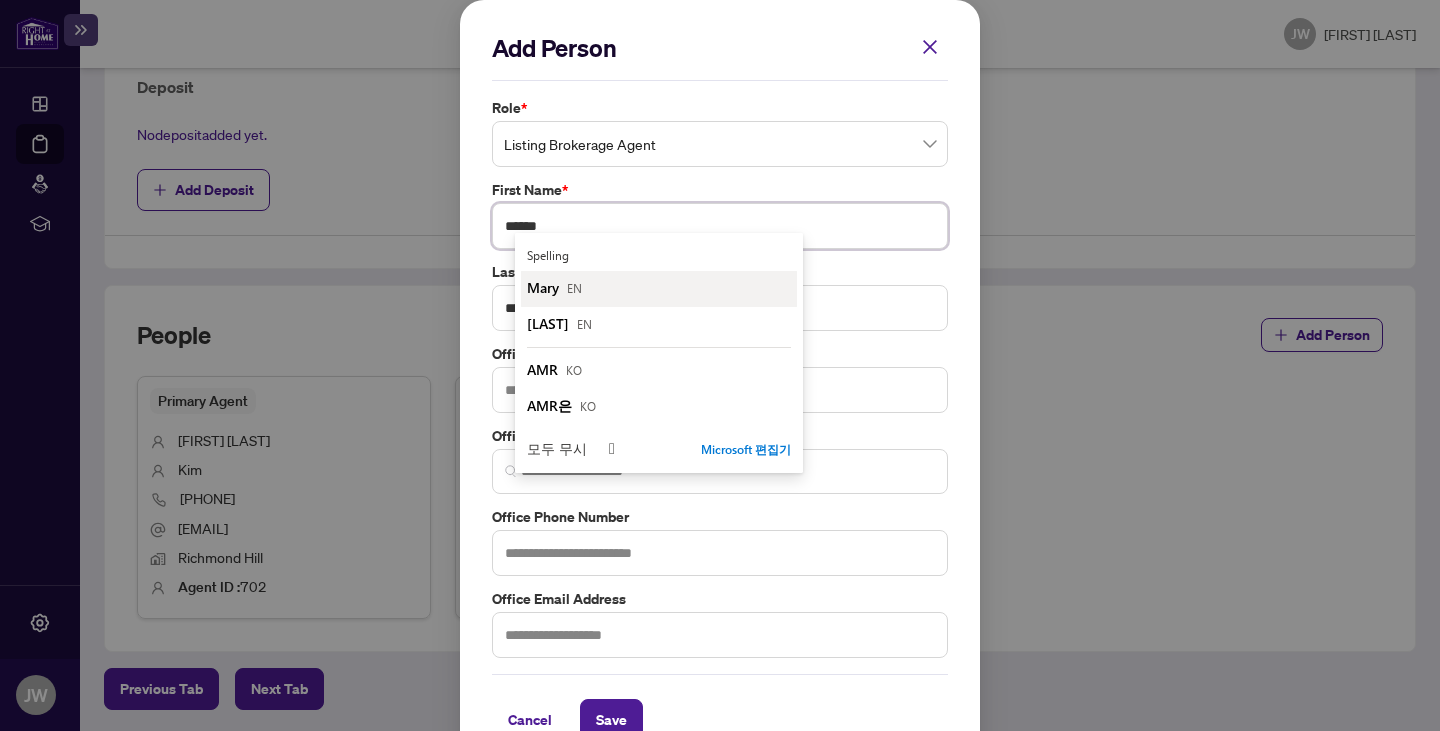type on "******" 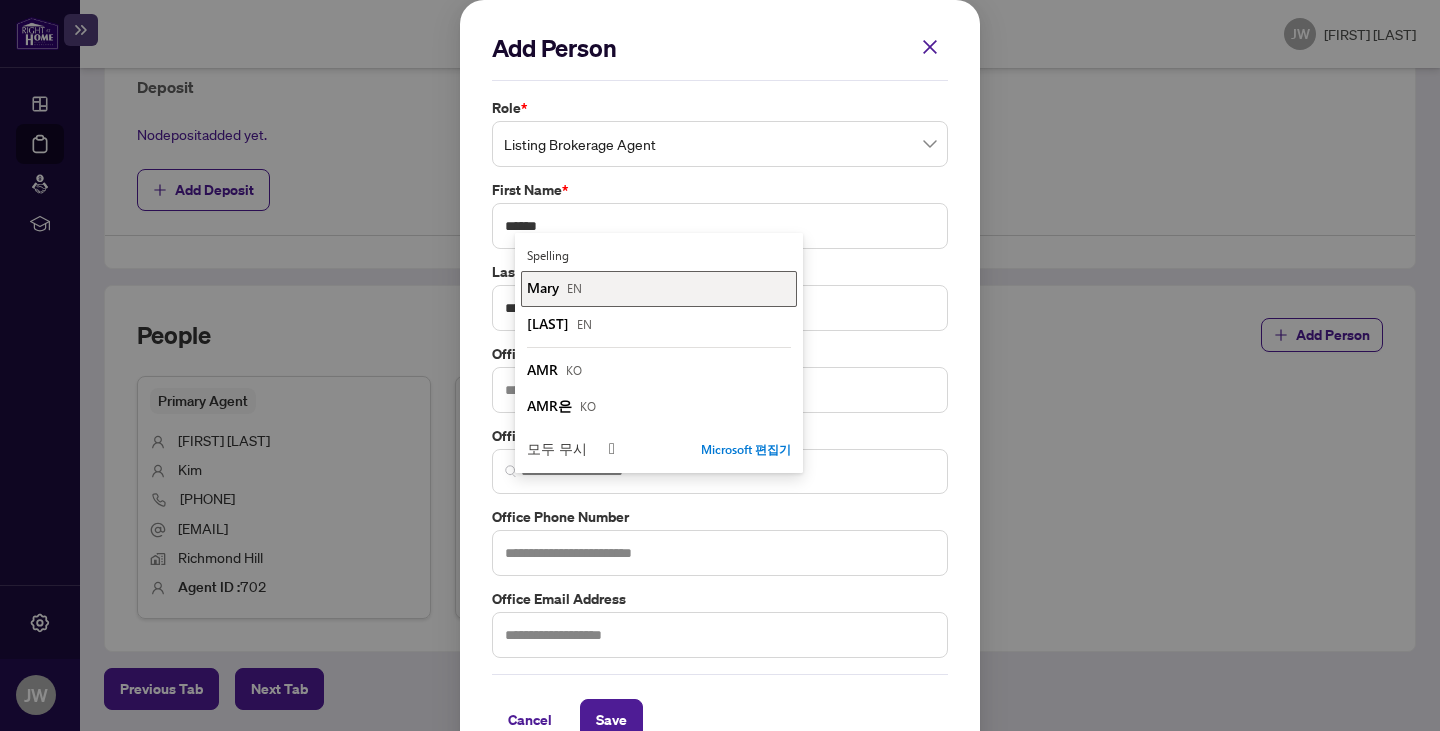 click on "Mary" at bounding box center [543, 287] 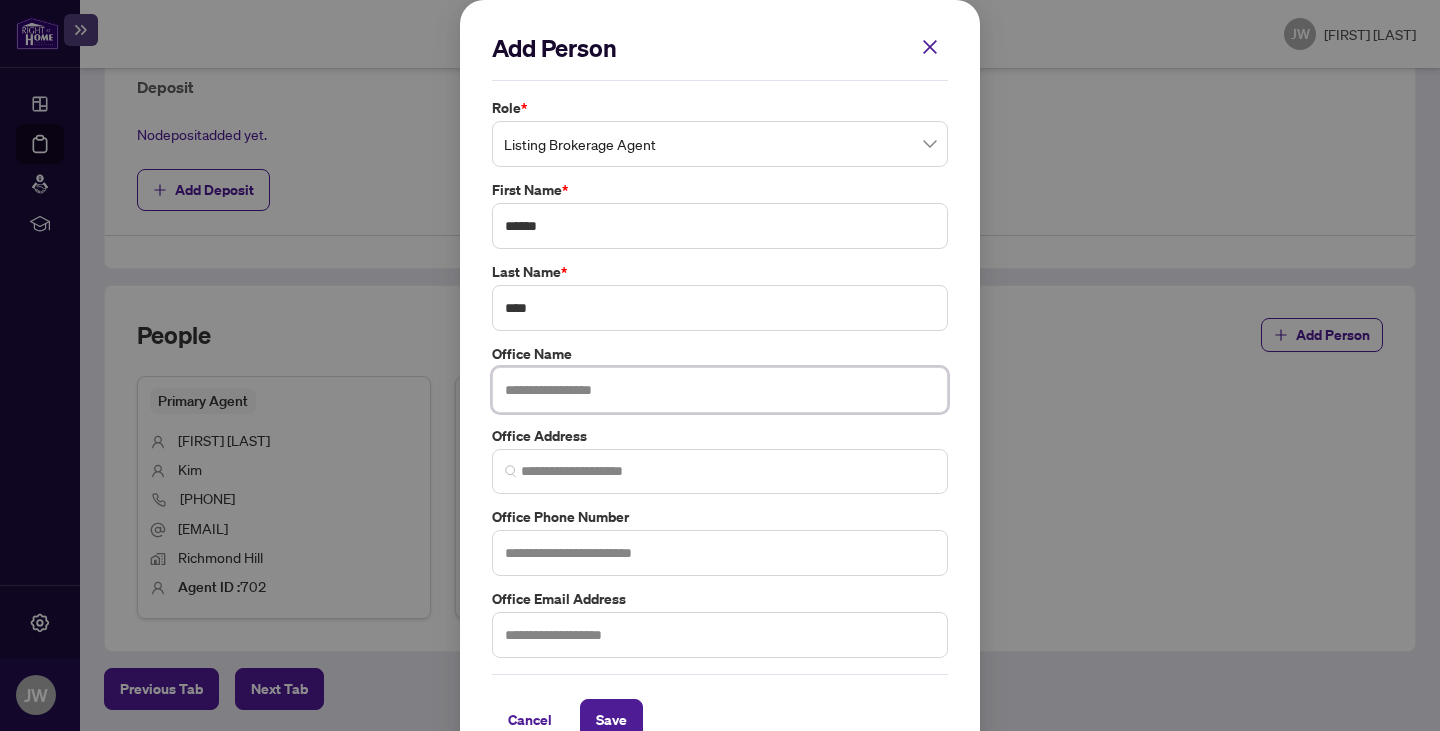 click at bounding box center [720, 390] 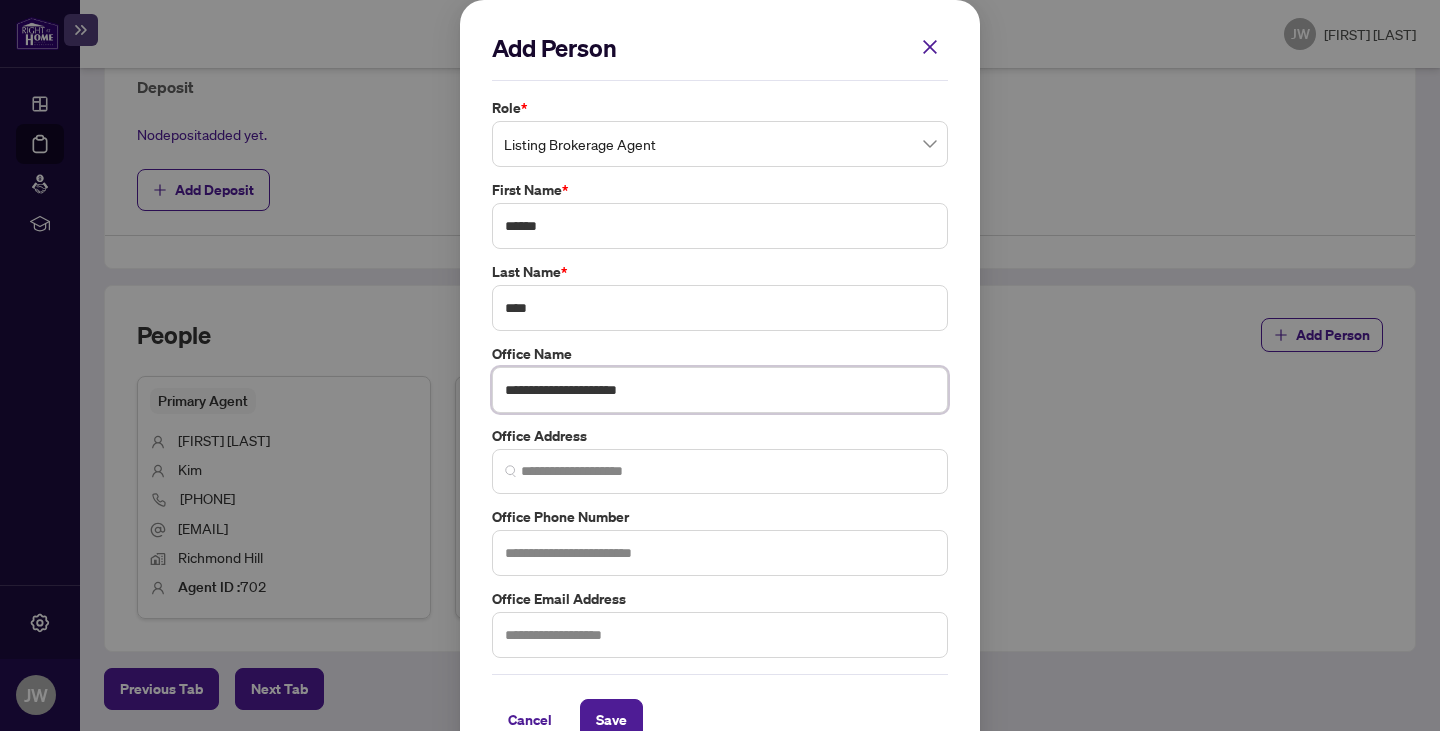 type on "**********" 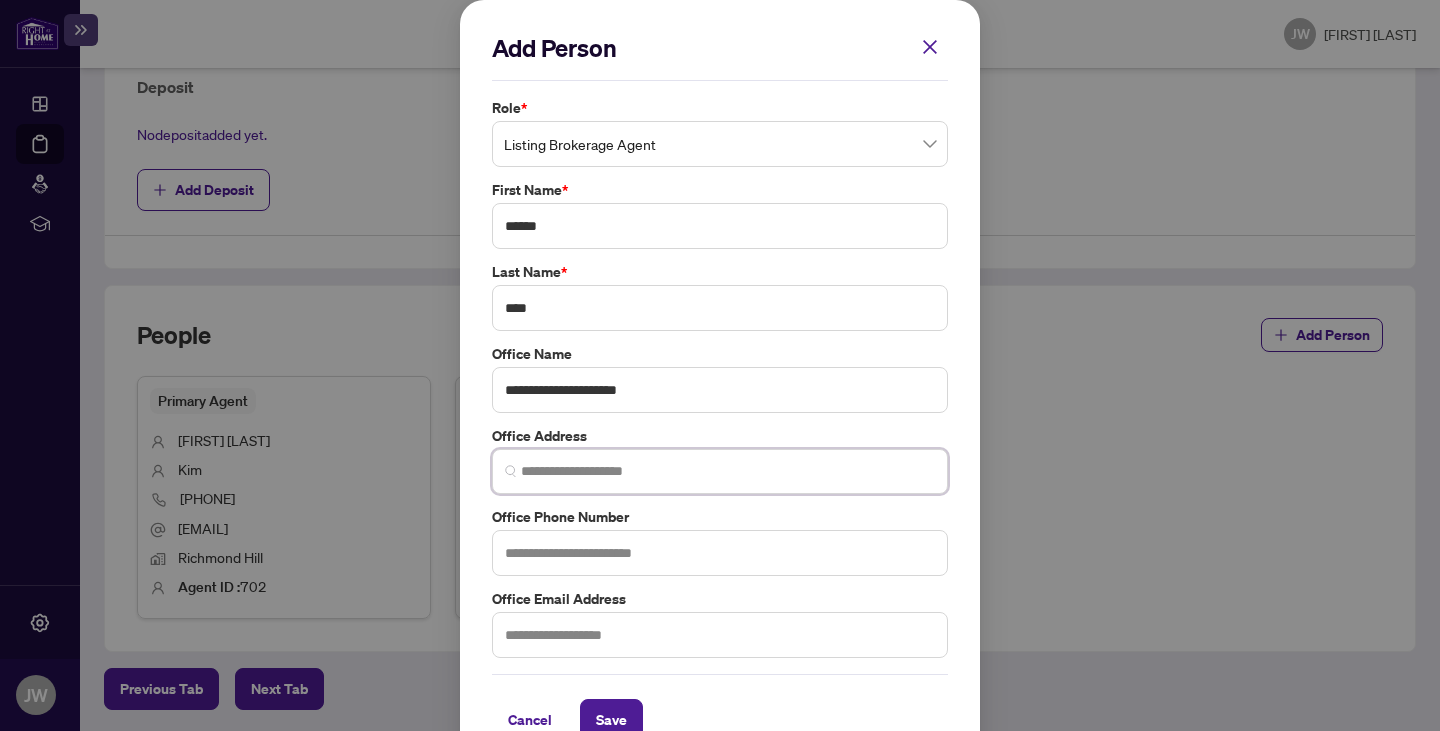 click at bounding box center [728, 471] 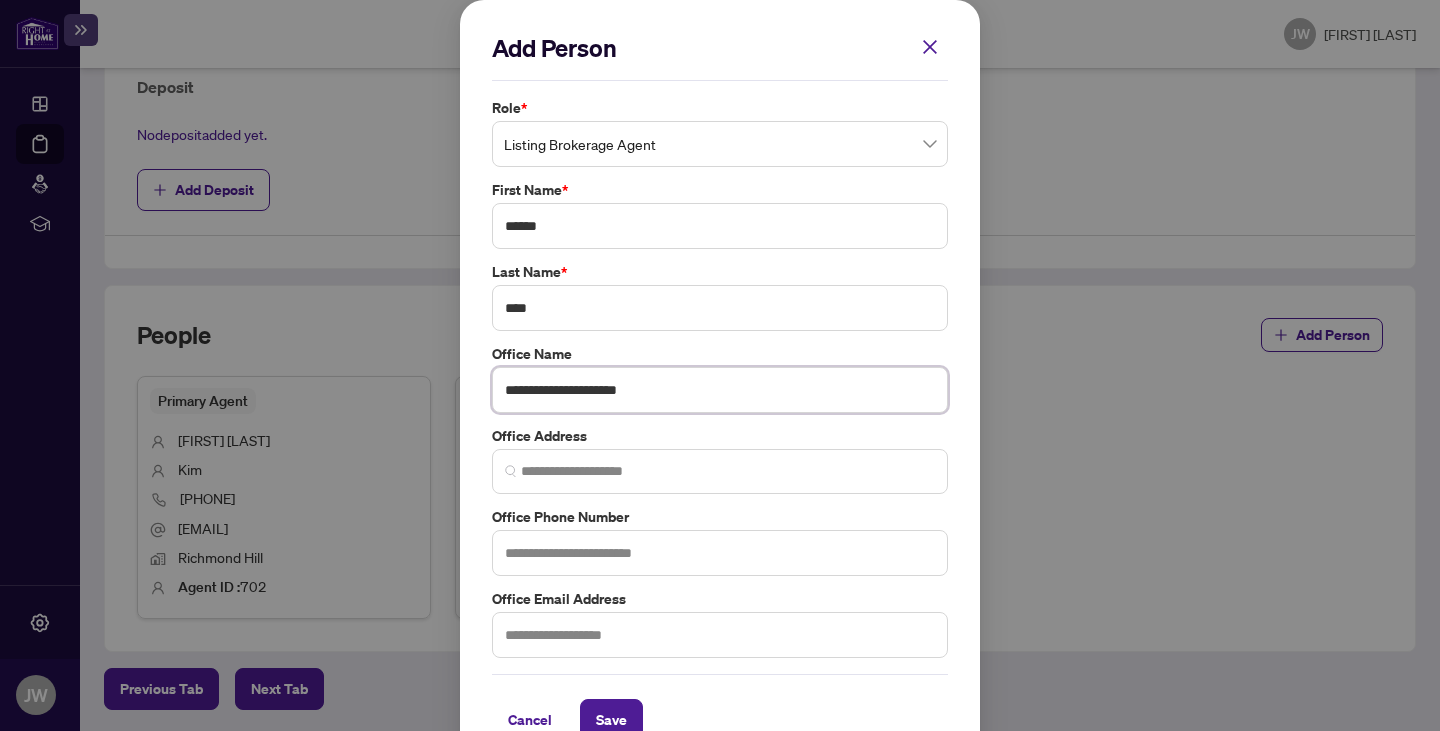 drag, startPoint x: 666, startPoint y: 389, endPoint x: 462, endPoint y: 393, distance: 204.03922 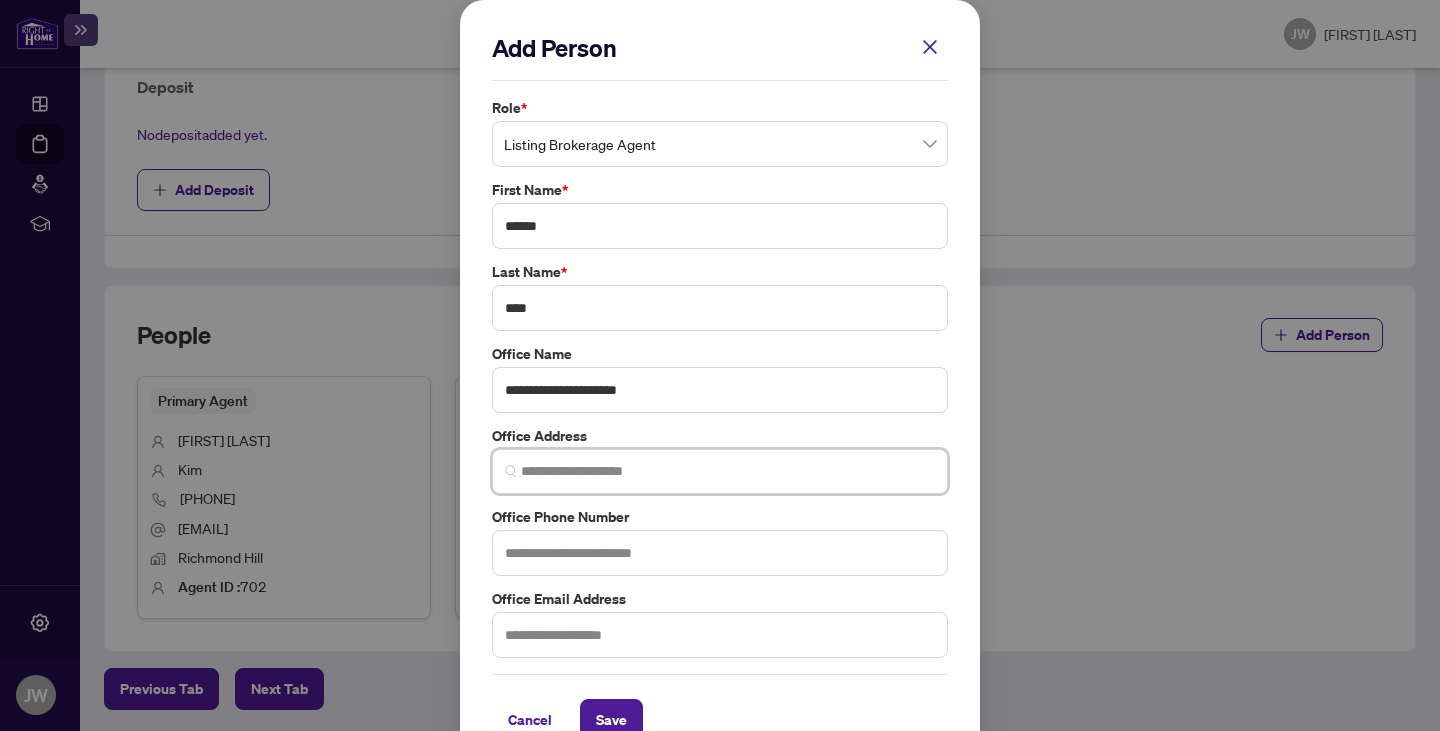 click at bounding box center [728, 471] 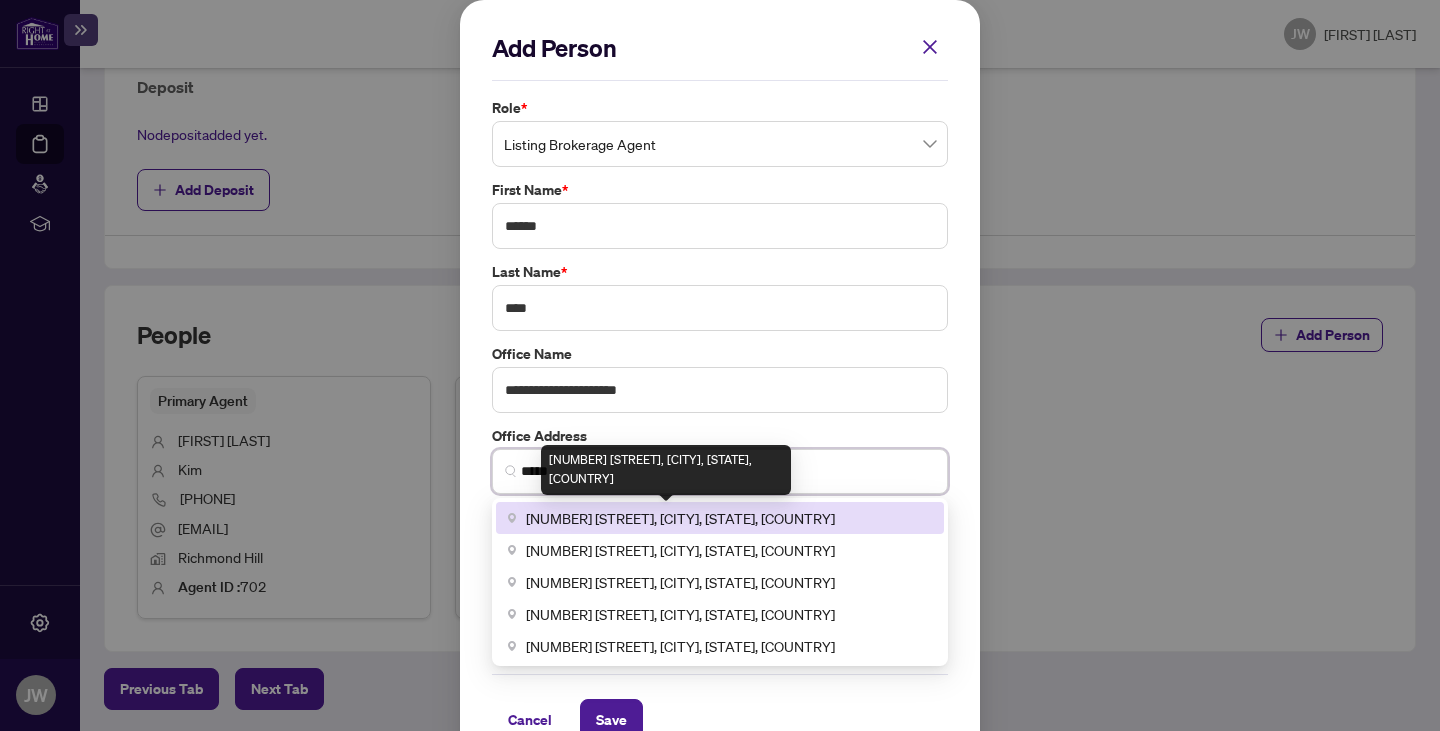 click on "[NUMBER] [STREET], [CITY], [STATE], [COUNTRY]" at bounding box center [680, 518] 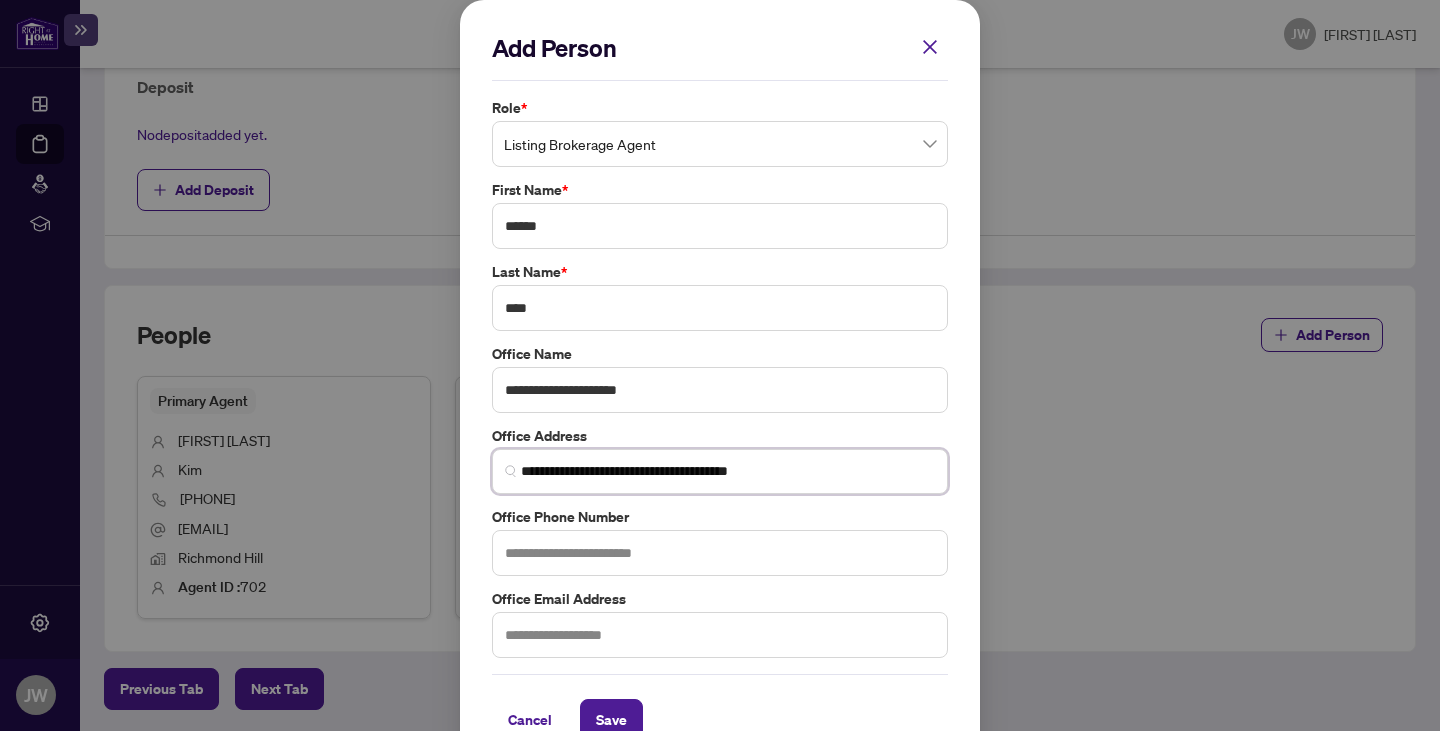 click on "**********" at bounding box center (720, 471) 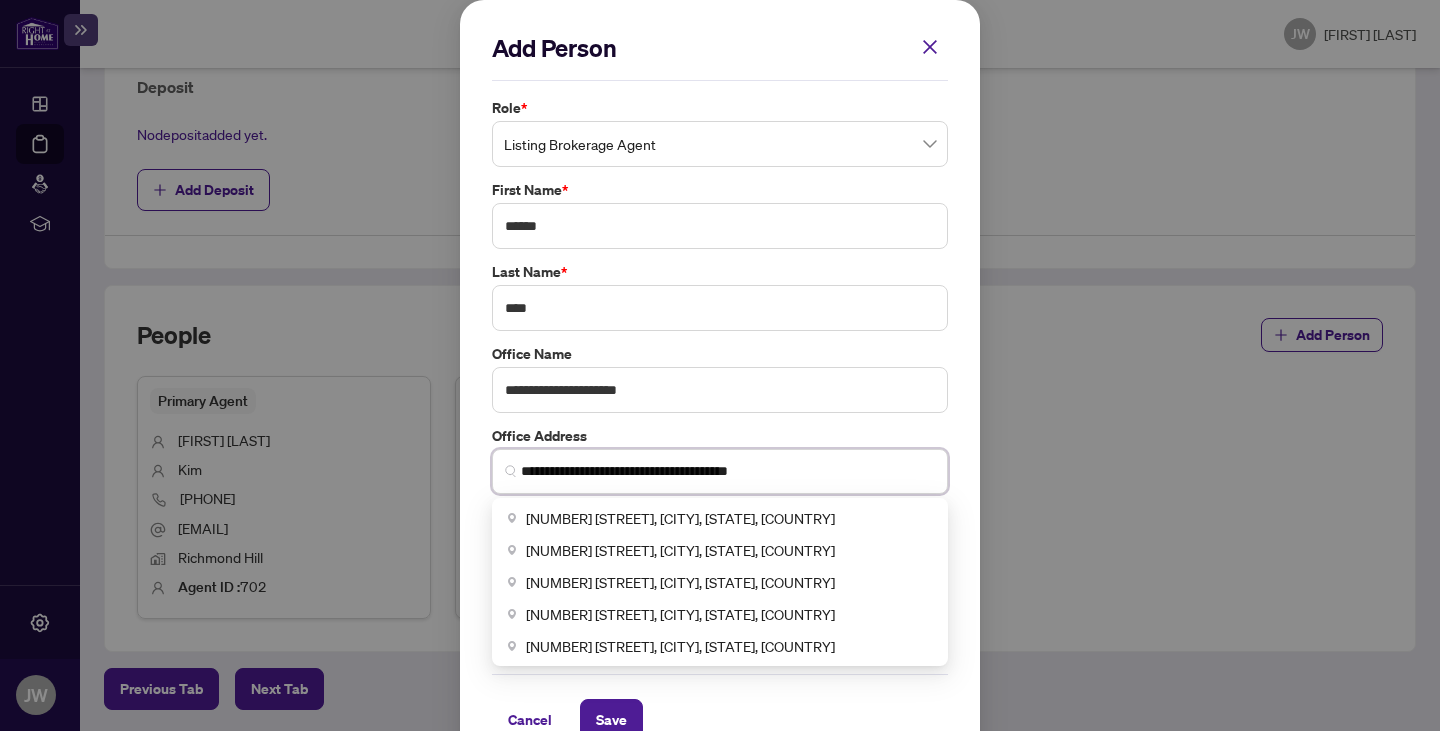 click on "**********" at bounding box center [728, 471] 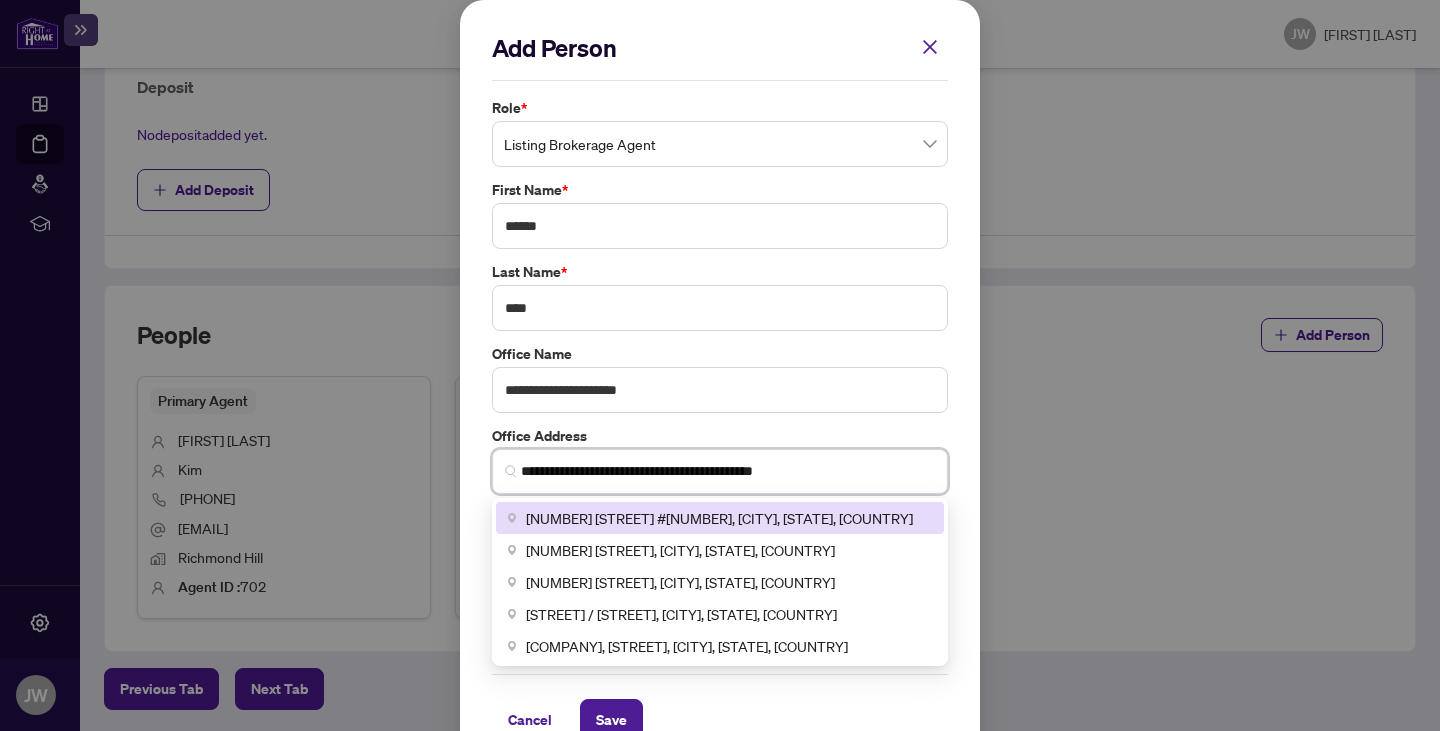 click on "[NUMBER] [STREET] #[NUMBER], [CITY], [STATE], [COUNTRY]" at bounding box center [719, 518] 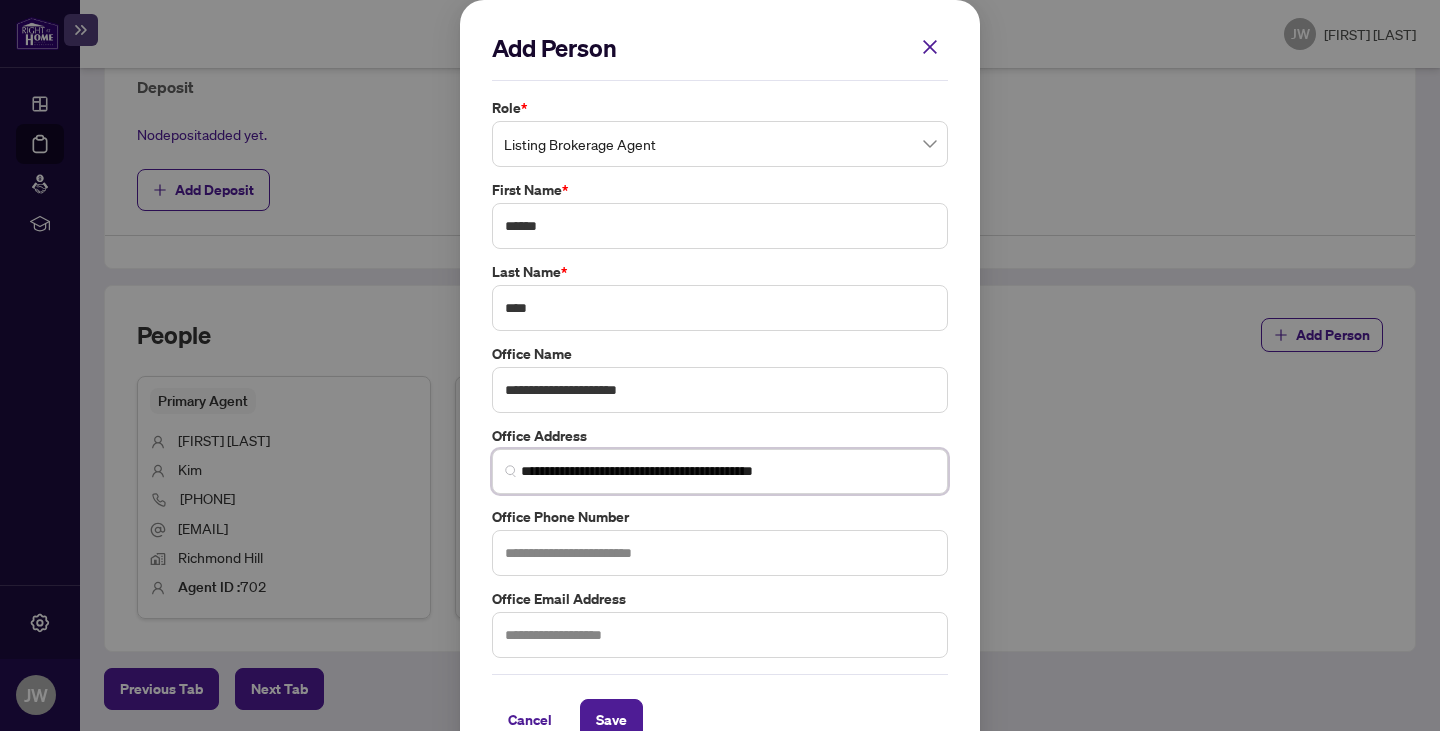 type on "**********" 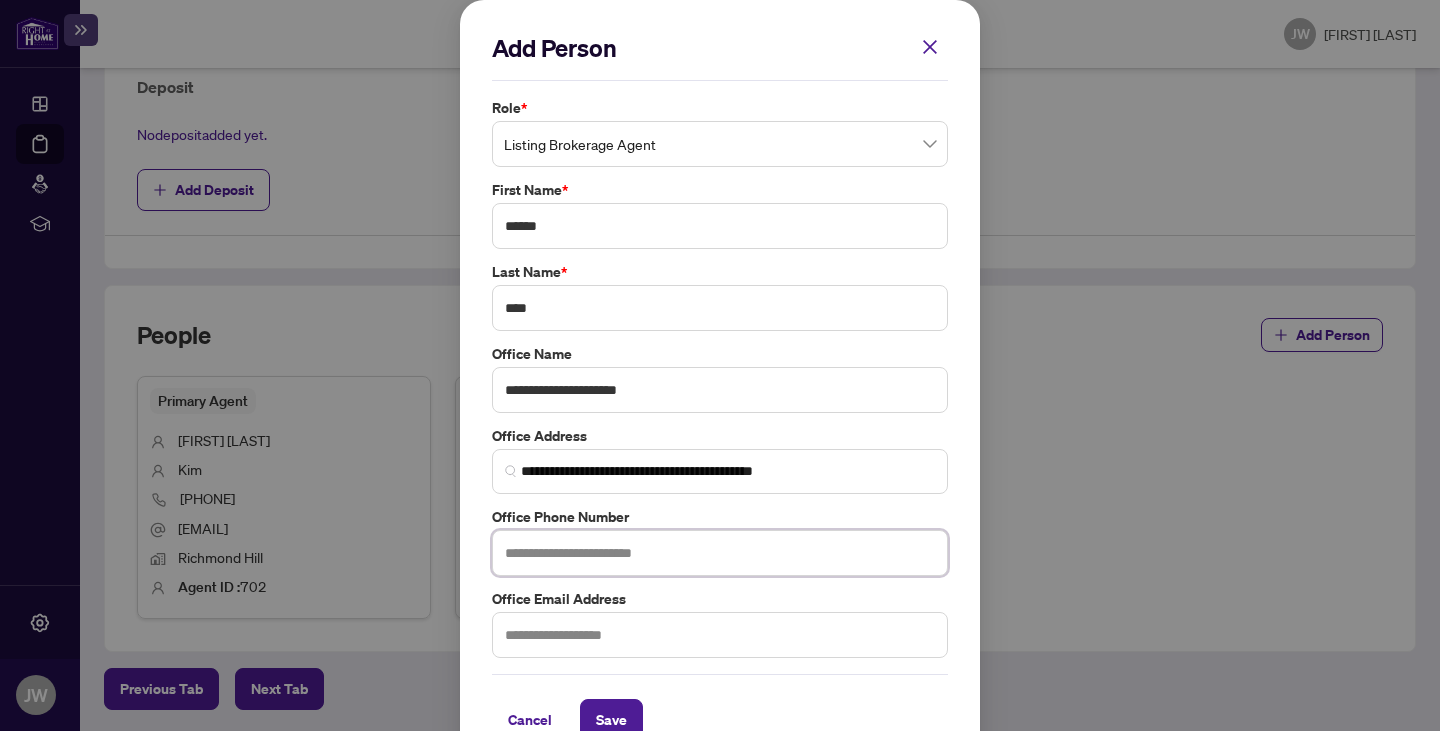 click at bounding box center [720, 553] 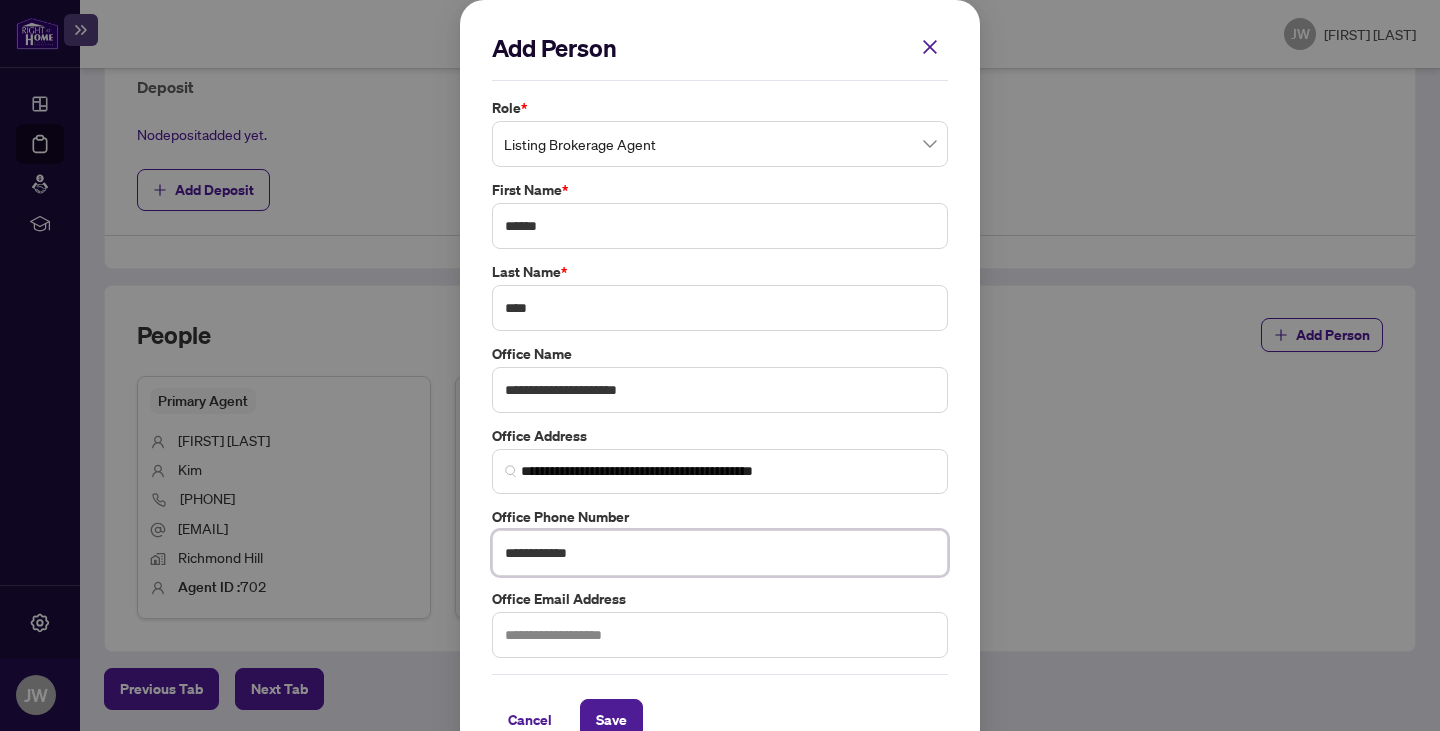 type on "**********" 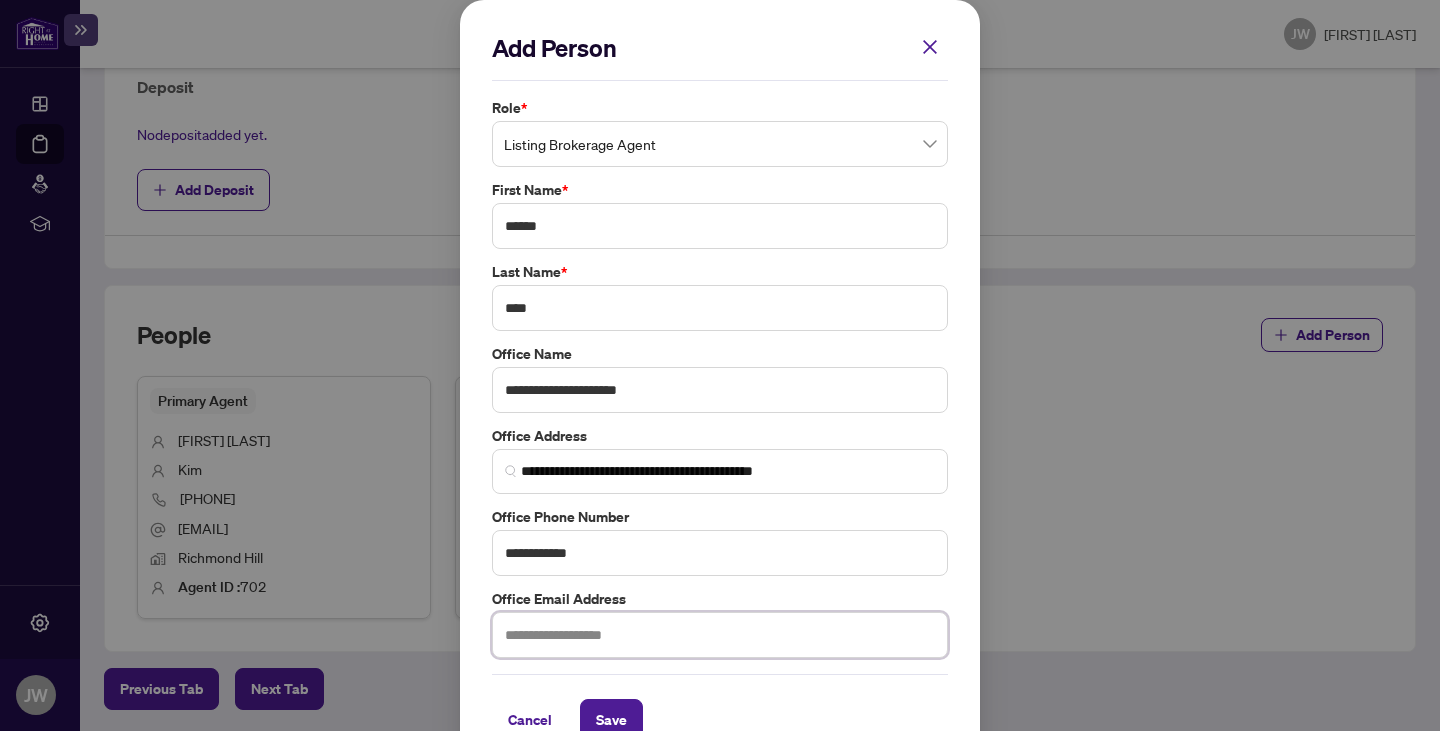 click at bounding box center [720, 635] 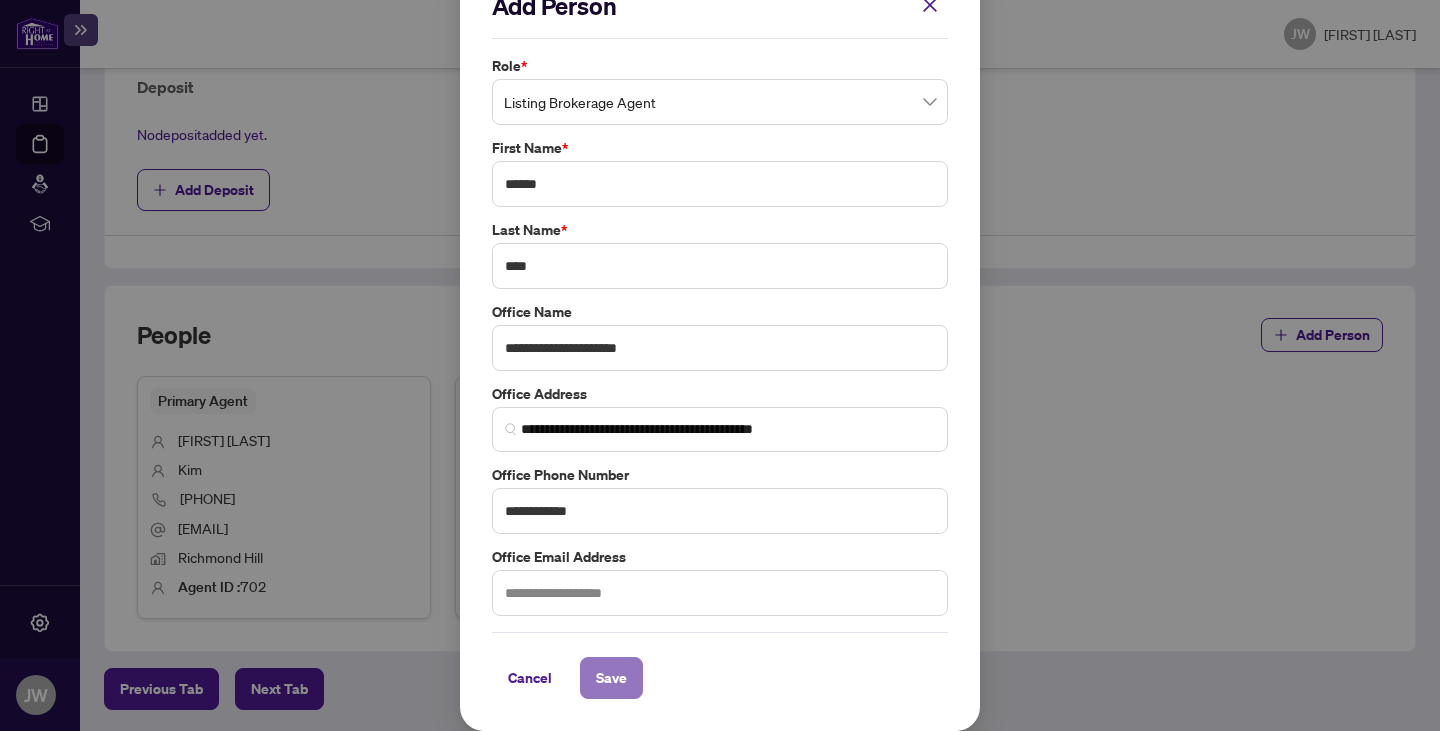 click on "Save" at bounding box center (611, 678) 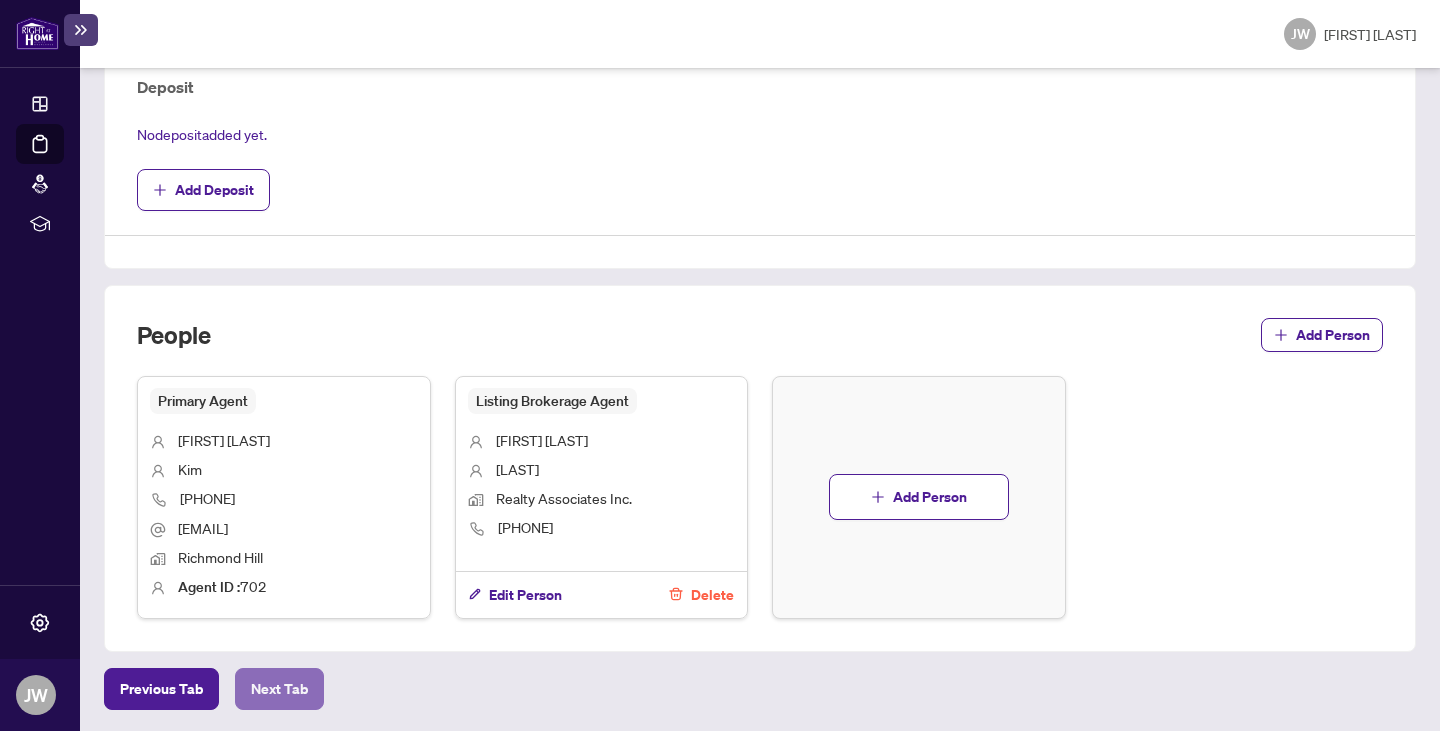 click on "Next Tab" at bounding box center [279, 689] 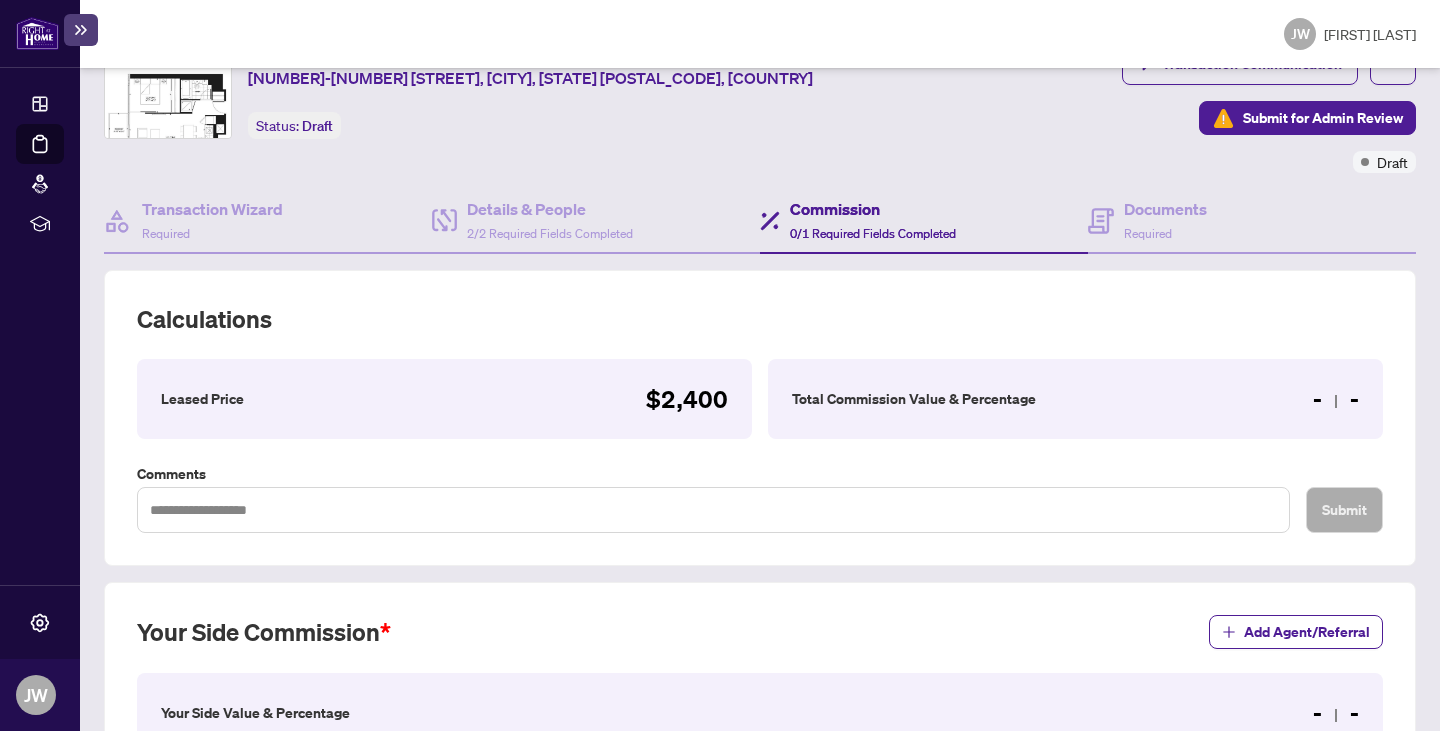 scroll, scrollTop: 200, scrollLeft: 0, axis: vertical 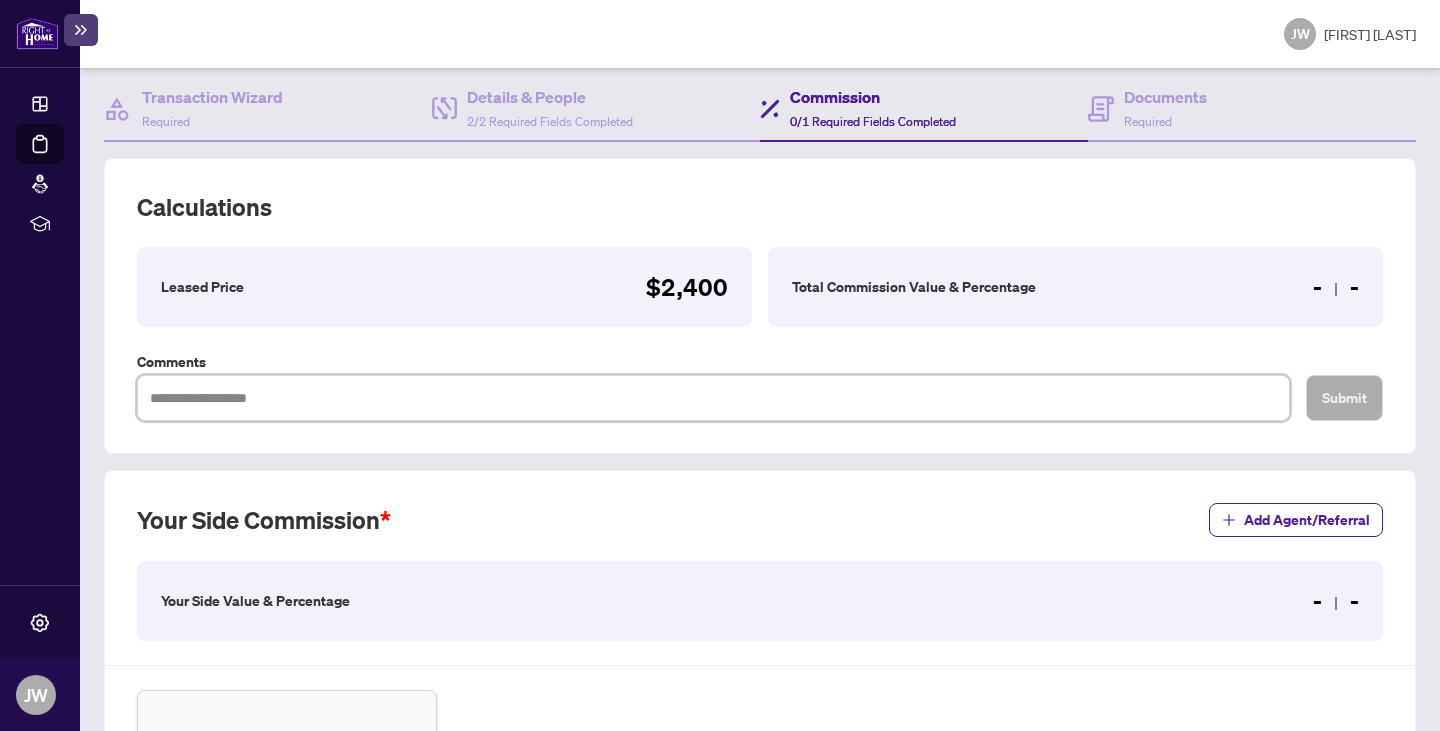 click at bounding box center (713, 398) 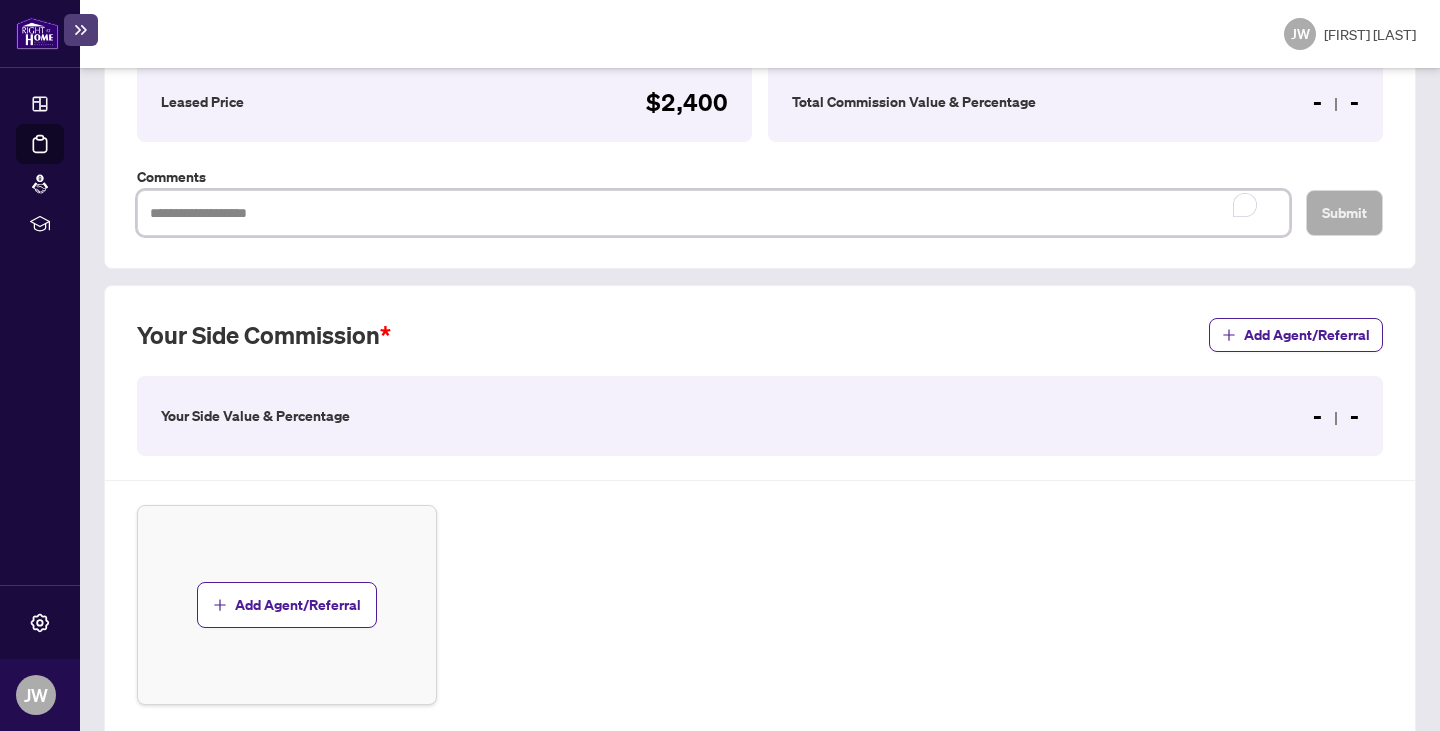 scroll, scrollTop: 472, scrollLeft: 0, axis: vertical 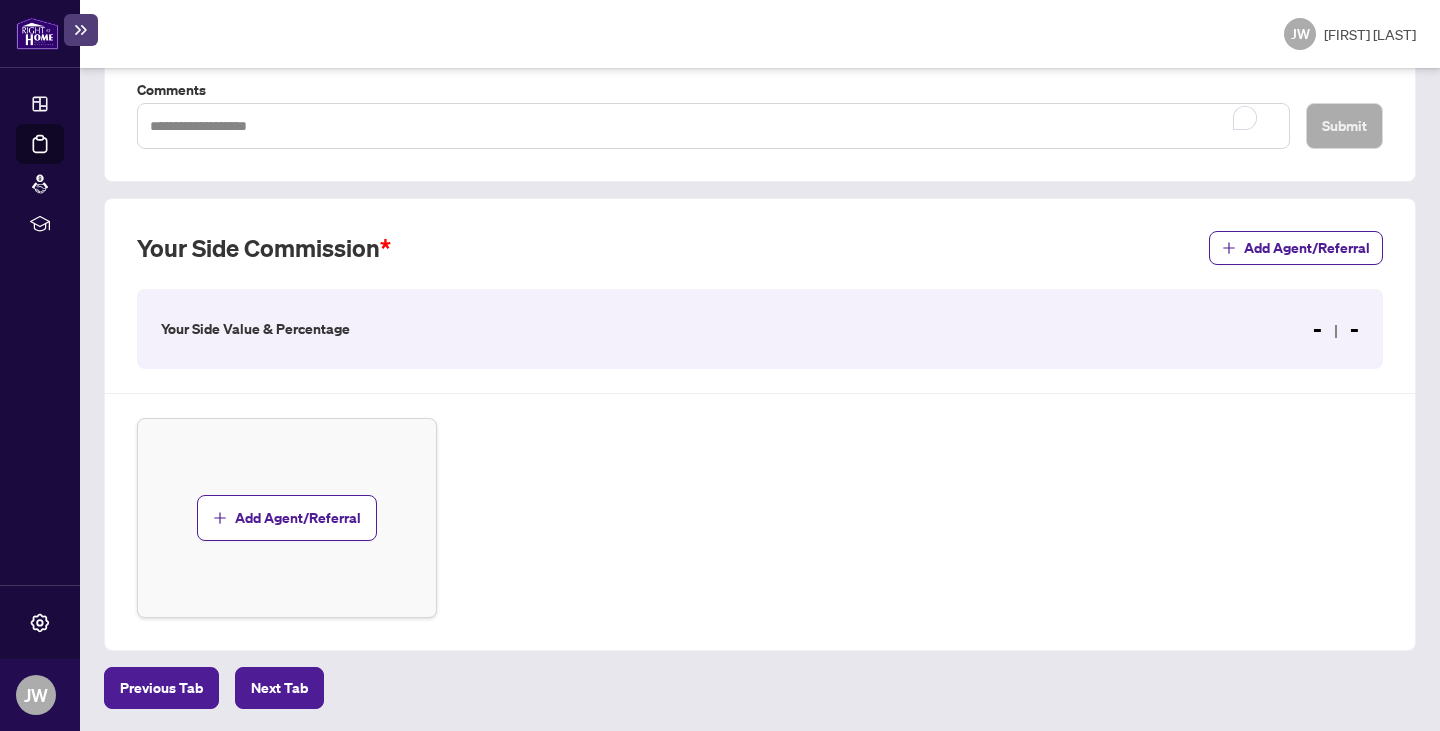 click on "-     -" at bounding box center [1336, 329] 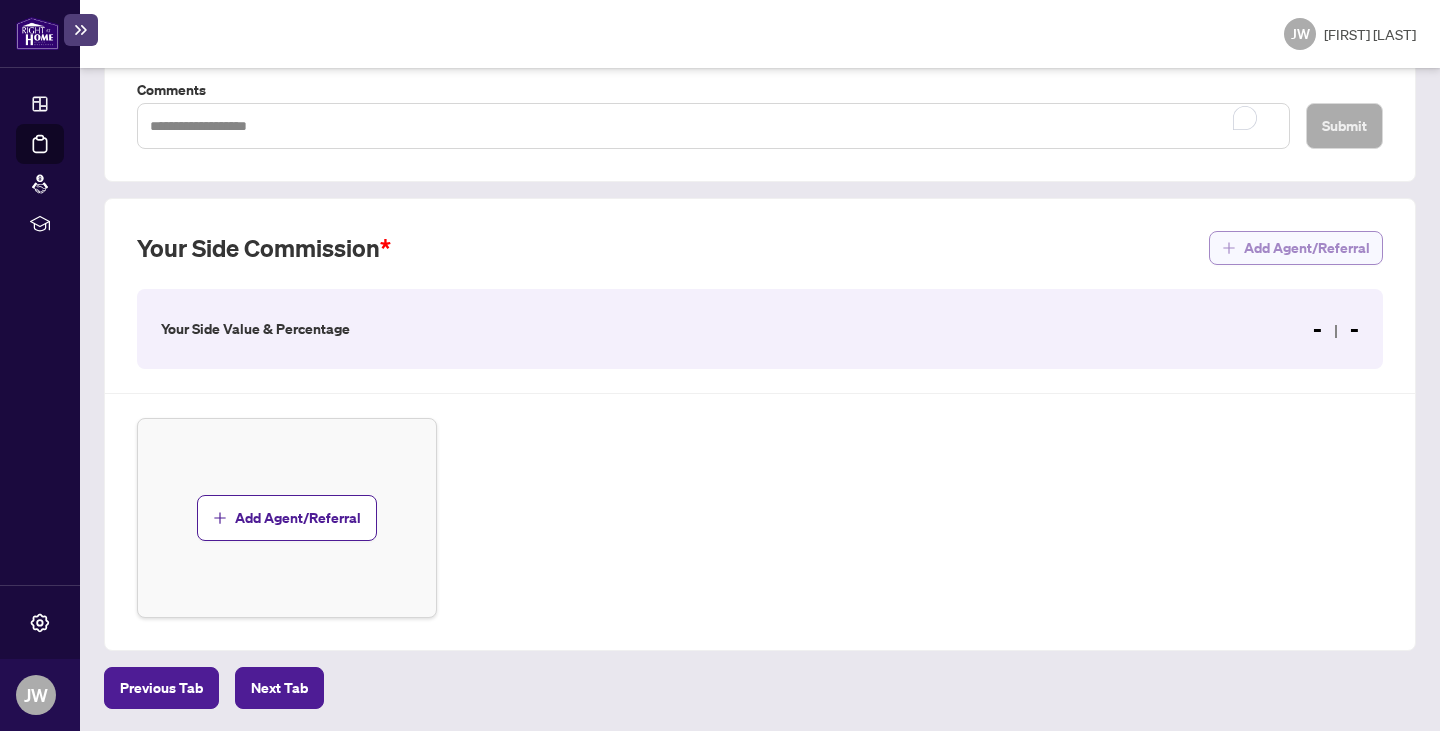 click on "Add Agent/Referral" at bounding box center [1307, 248] 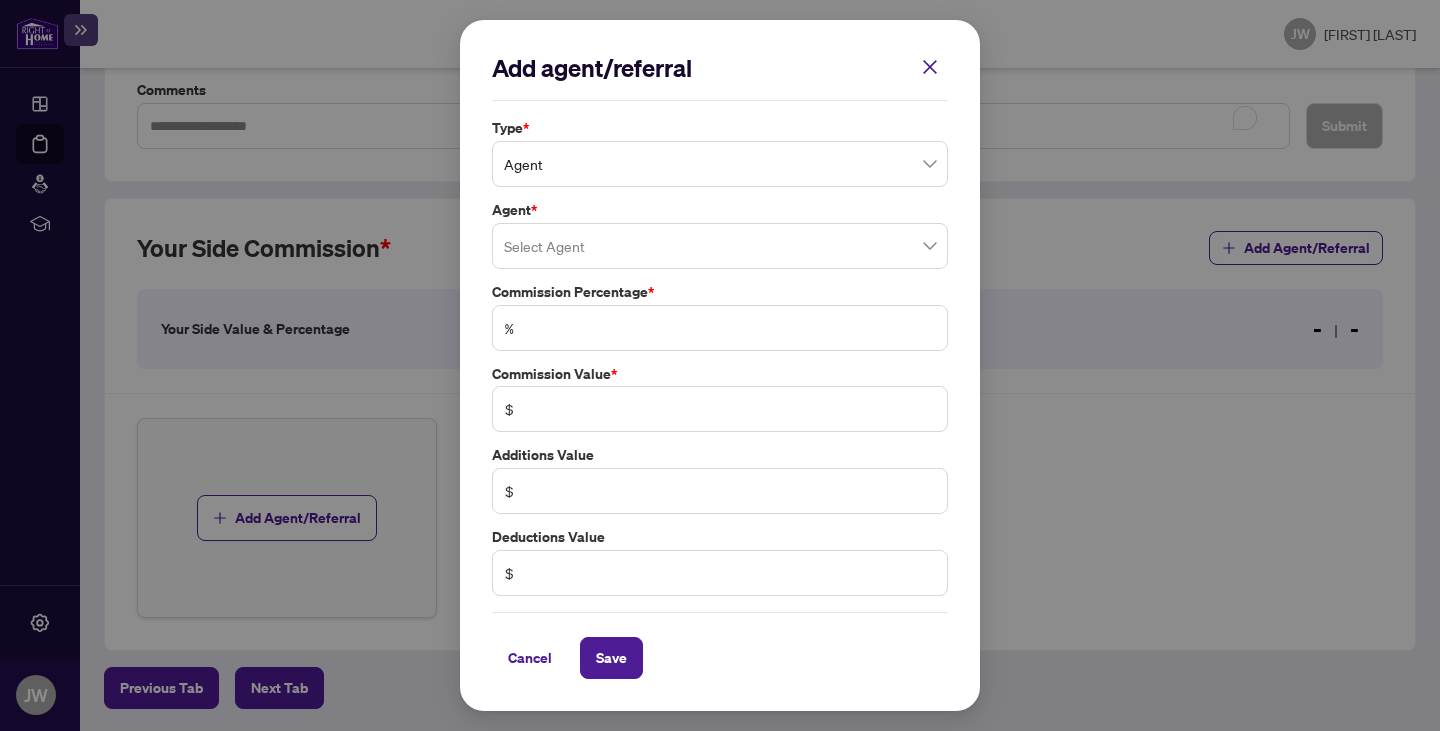 click on "Agent" at bounding box center [720, 164] 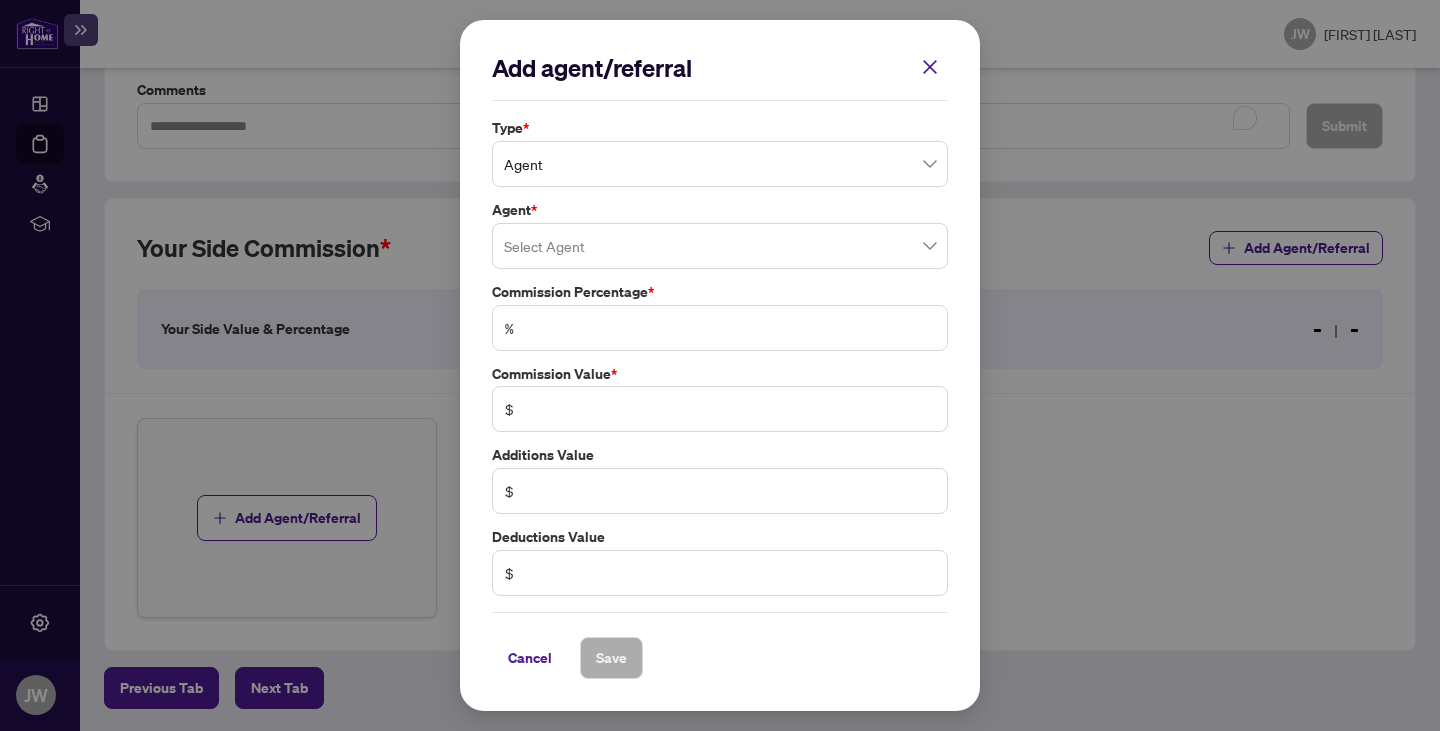 click on "Type *" at bounding box center (720, 128) 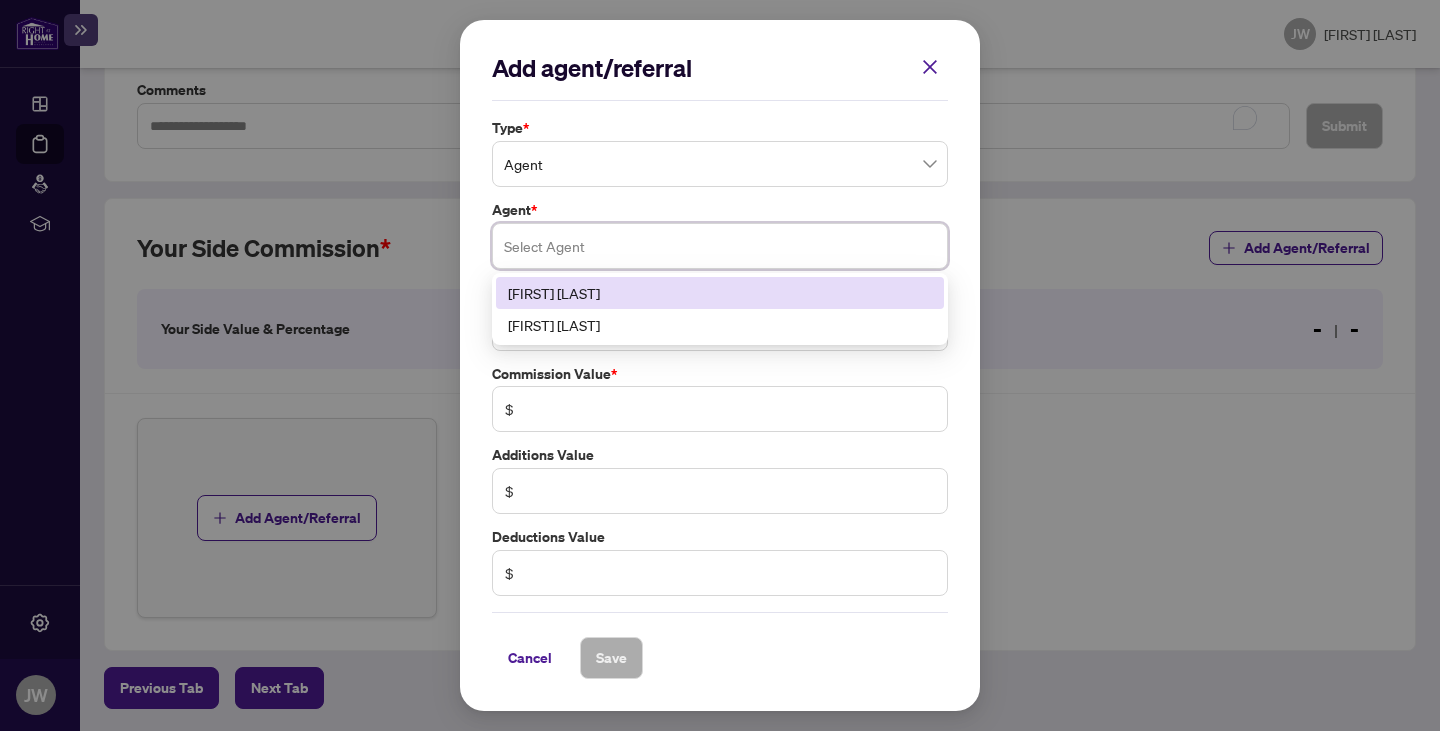 click on "[FIRST] [LAST]" at bounding box center (720, 293) 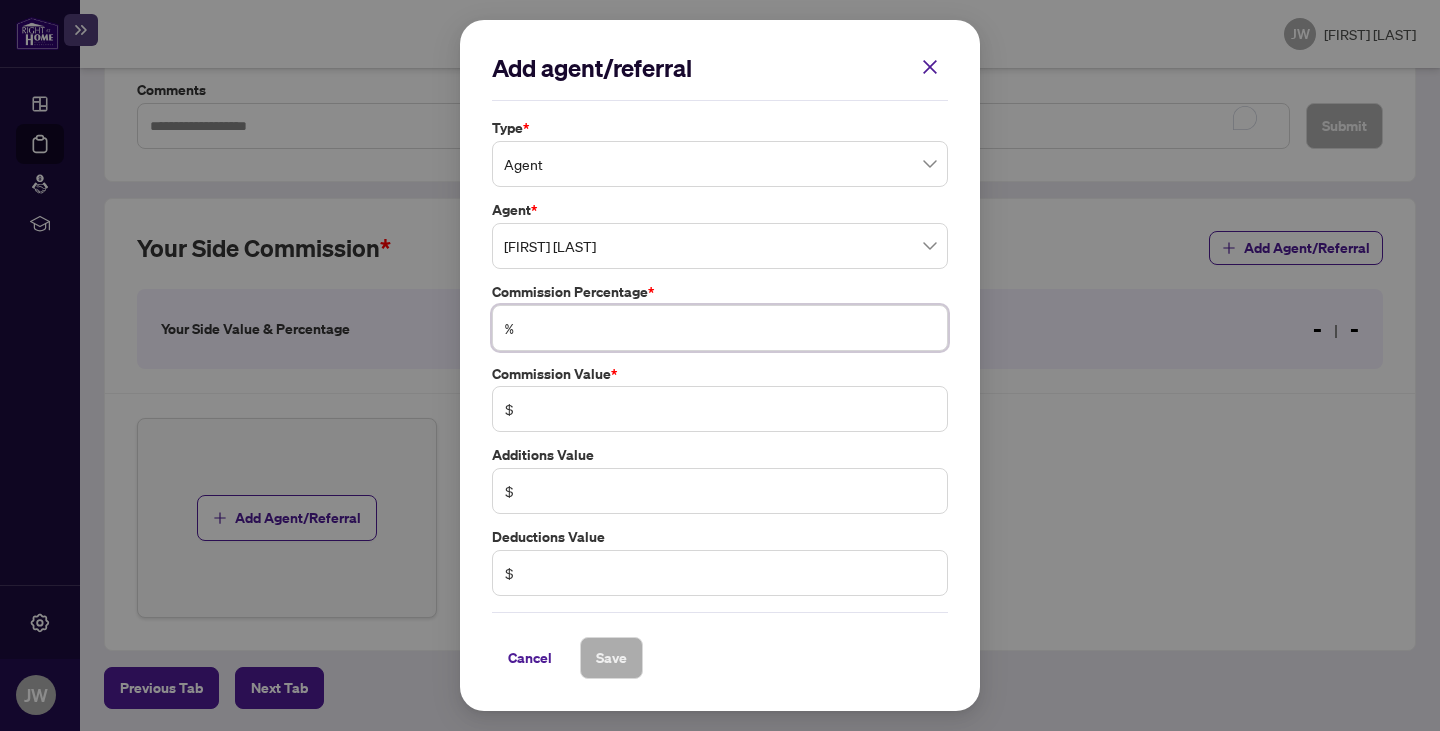 click at bounding box center (730, 328) 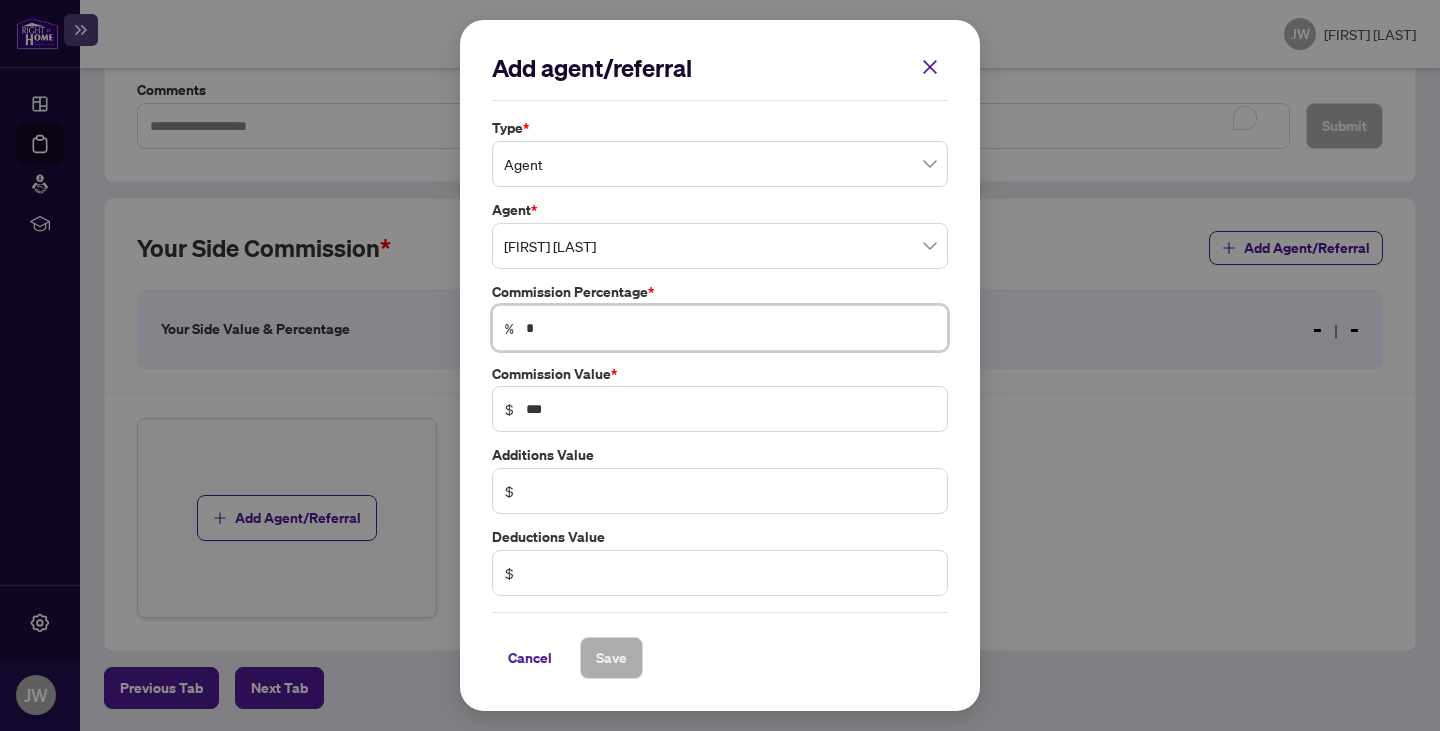 type on "**" 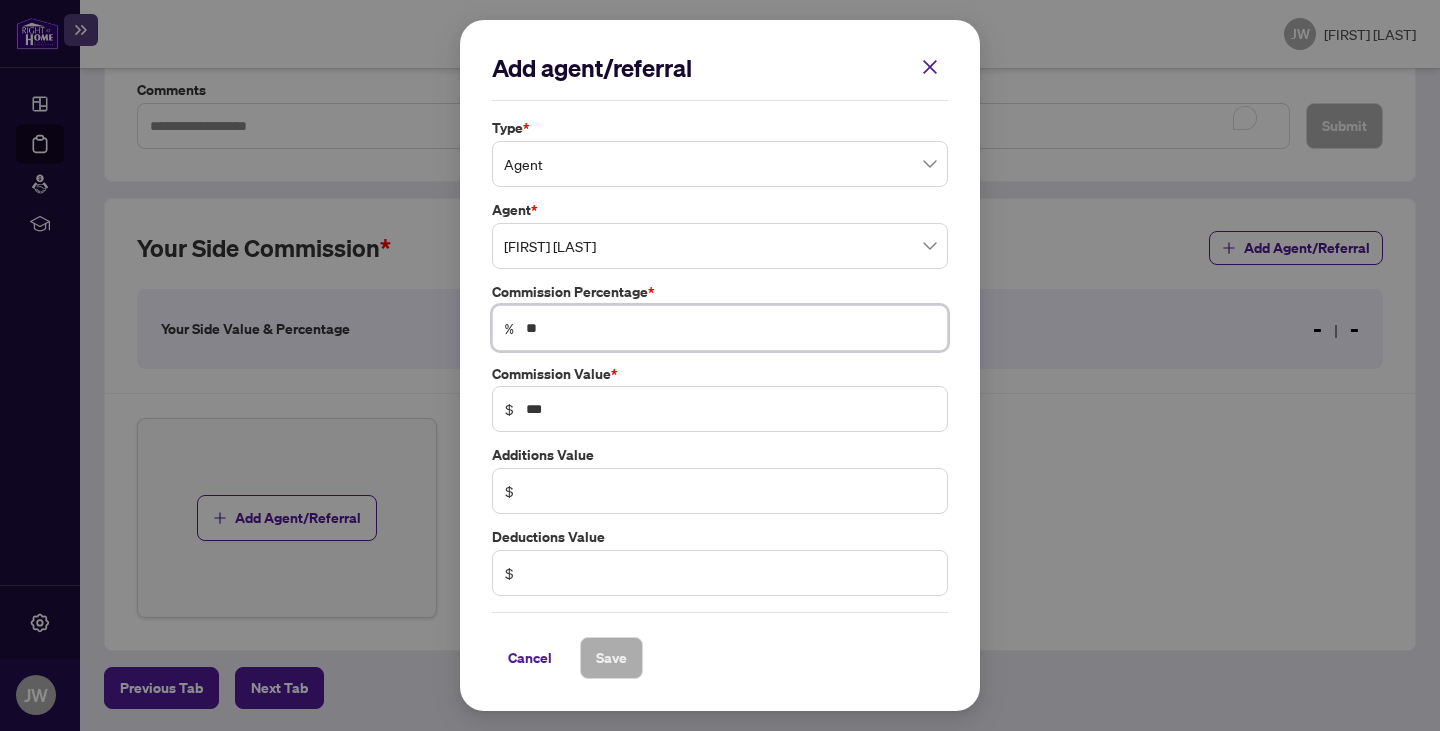 type on "*****" 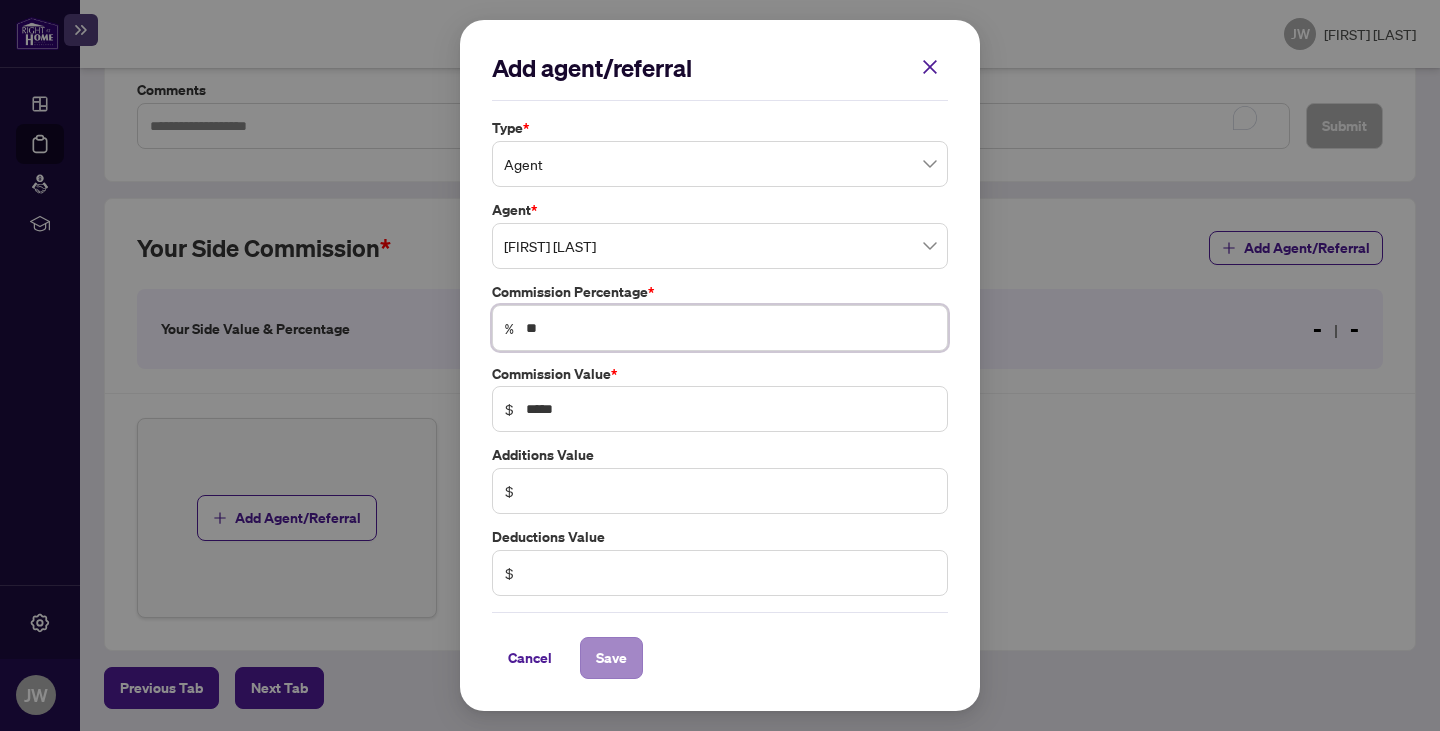 type on "**" 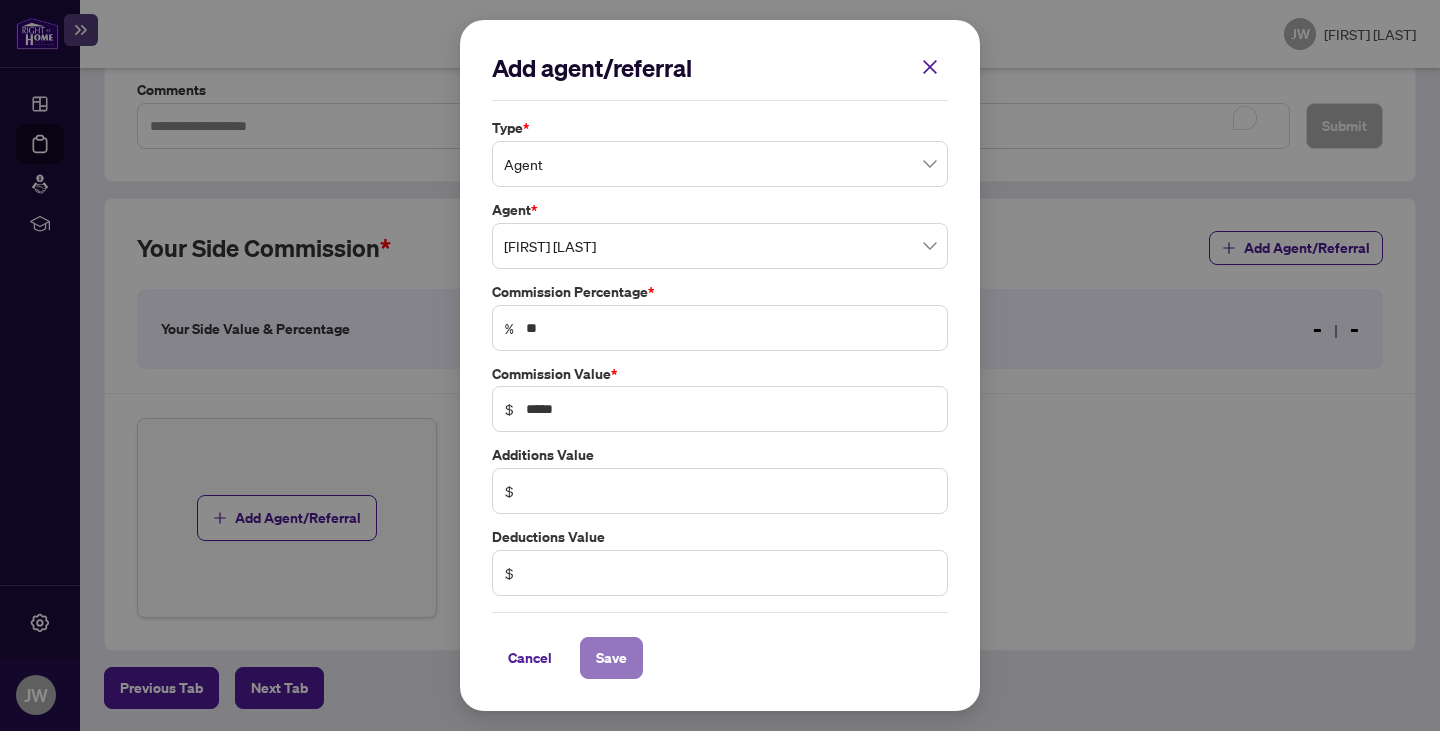 click on "Save" at bounding box center [611, 658] 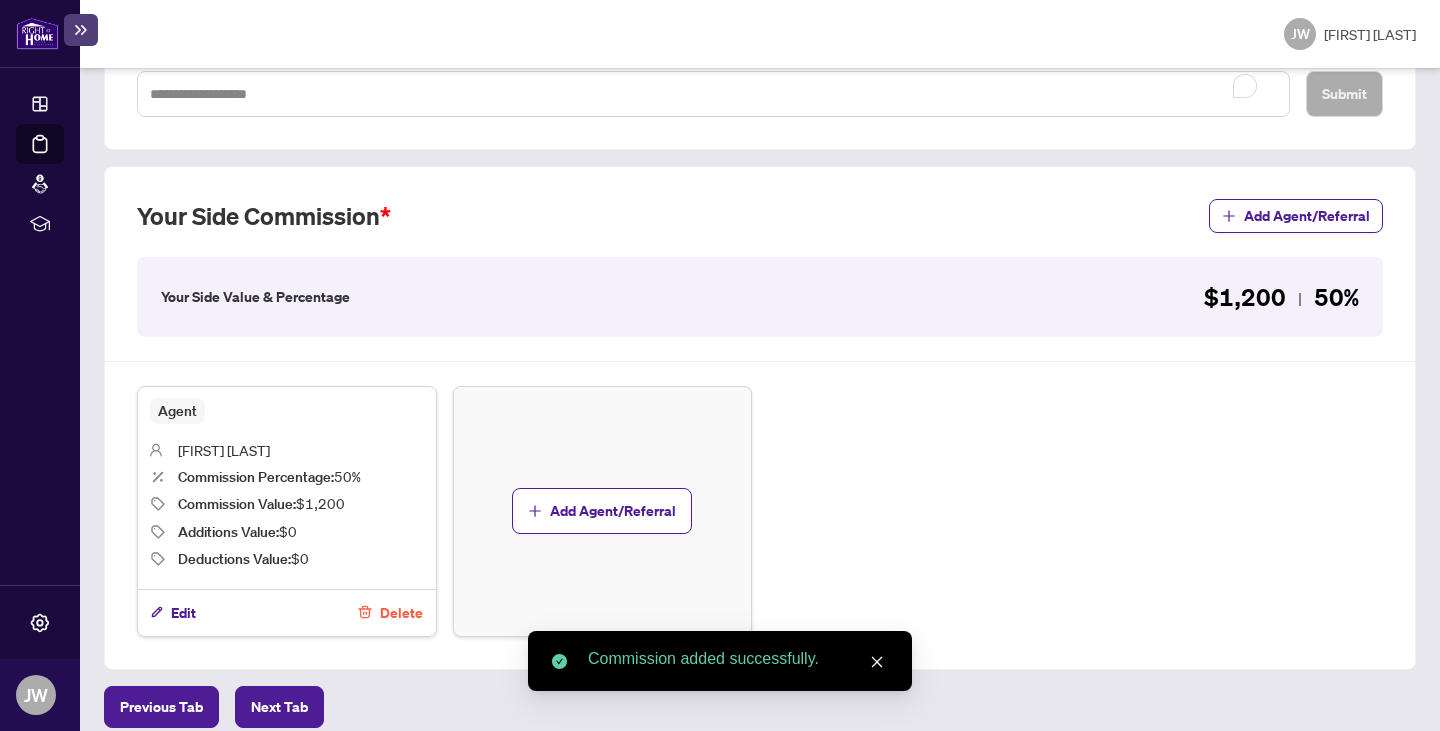 scroll, scrollTop: 517, scrollLeft: 0, axis: vertical 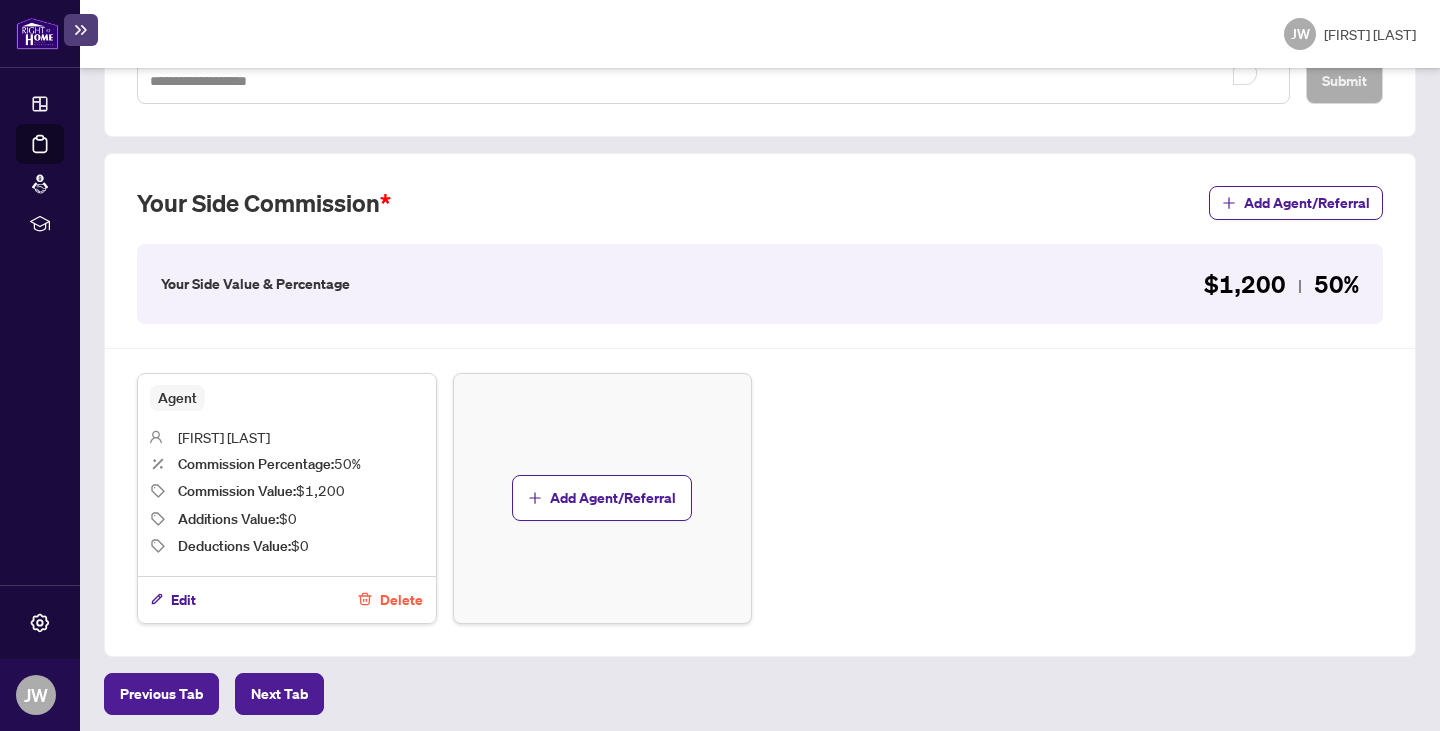 drag, startPoint x: 290, startPoint y: 680, endPoint x: 907, endPoint y: 598, distance: 622.4251 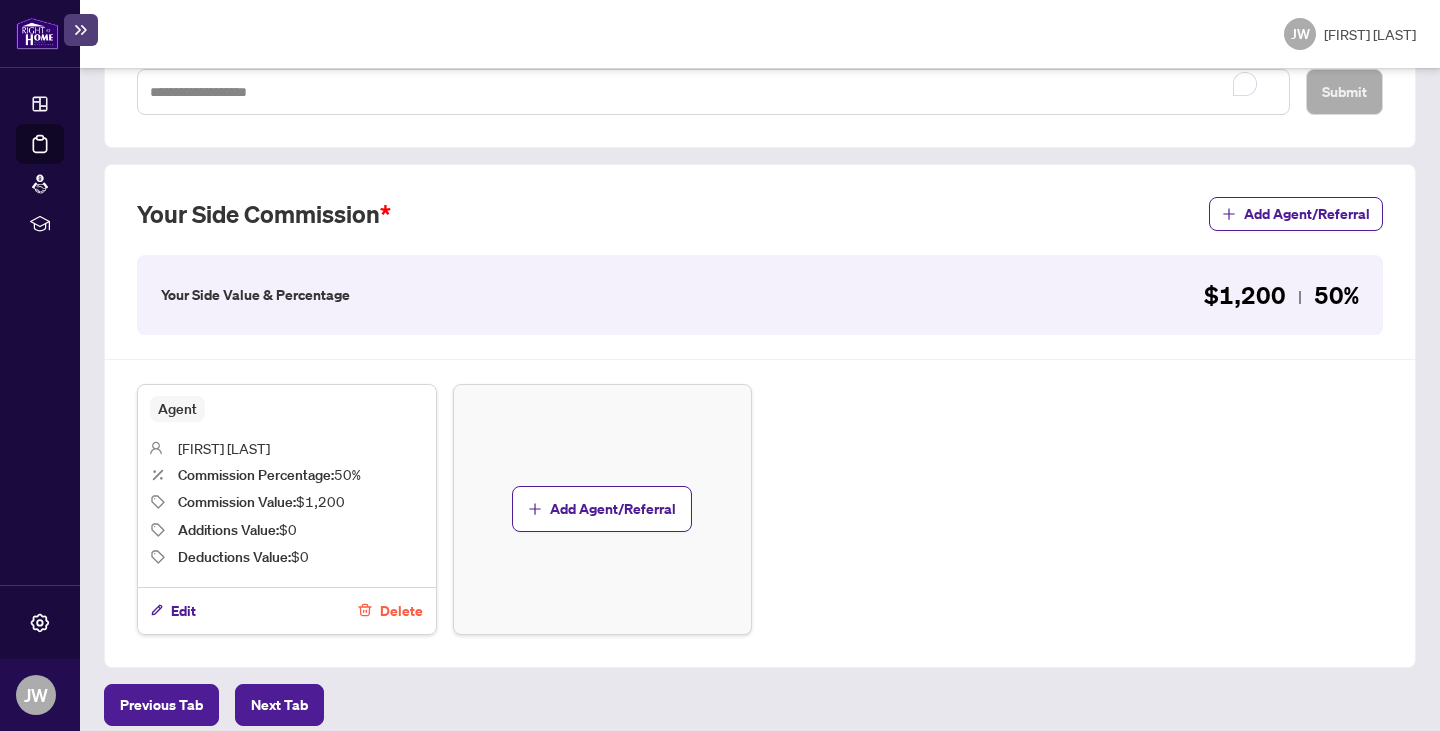 scroll, scrollTop: 517, scrollLeft: 0, axis: vertical 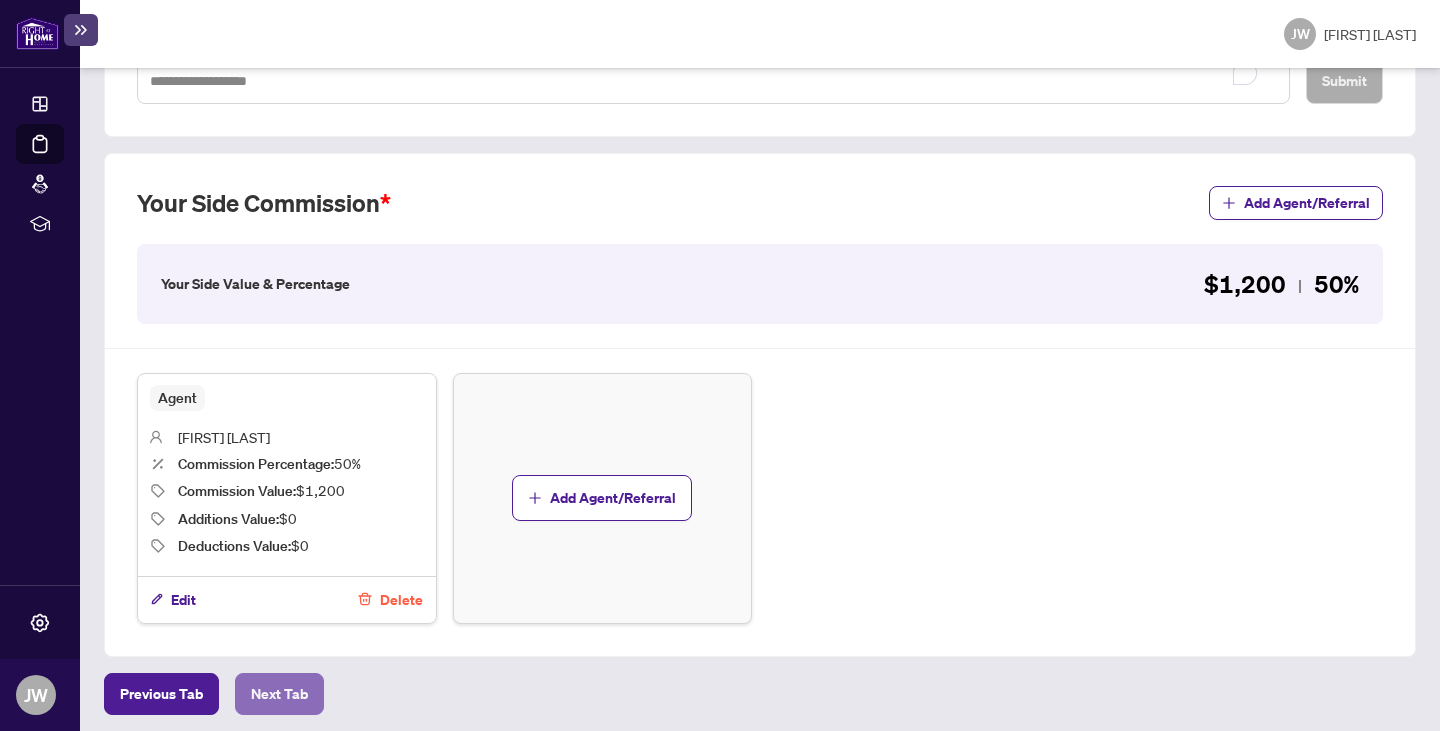 click on "Next Tab" at bounding box center [279, 694] 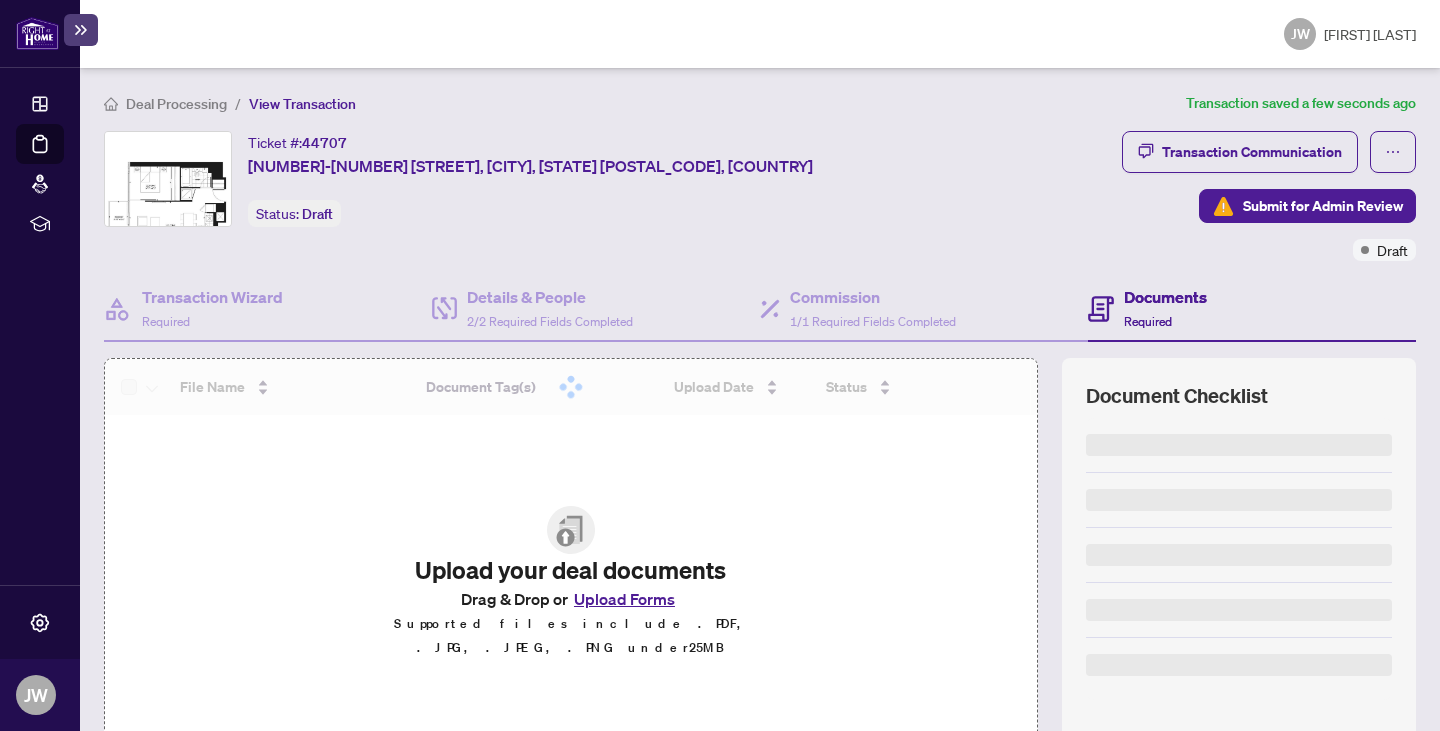 scroll, scrollTop: 157, scrollLeft: 0, axis: vertical 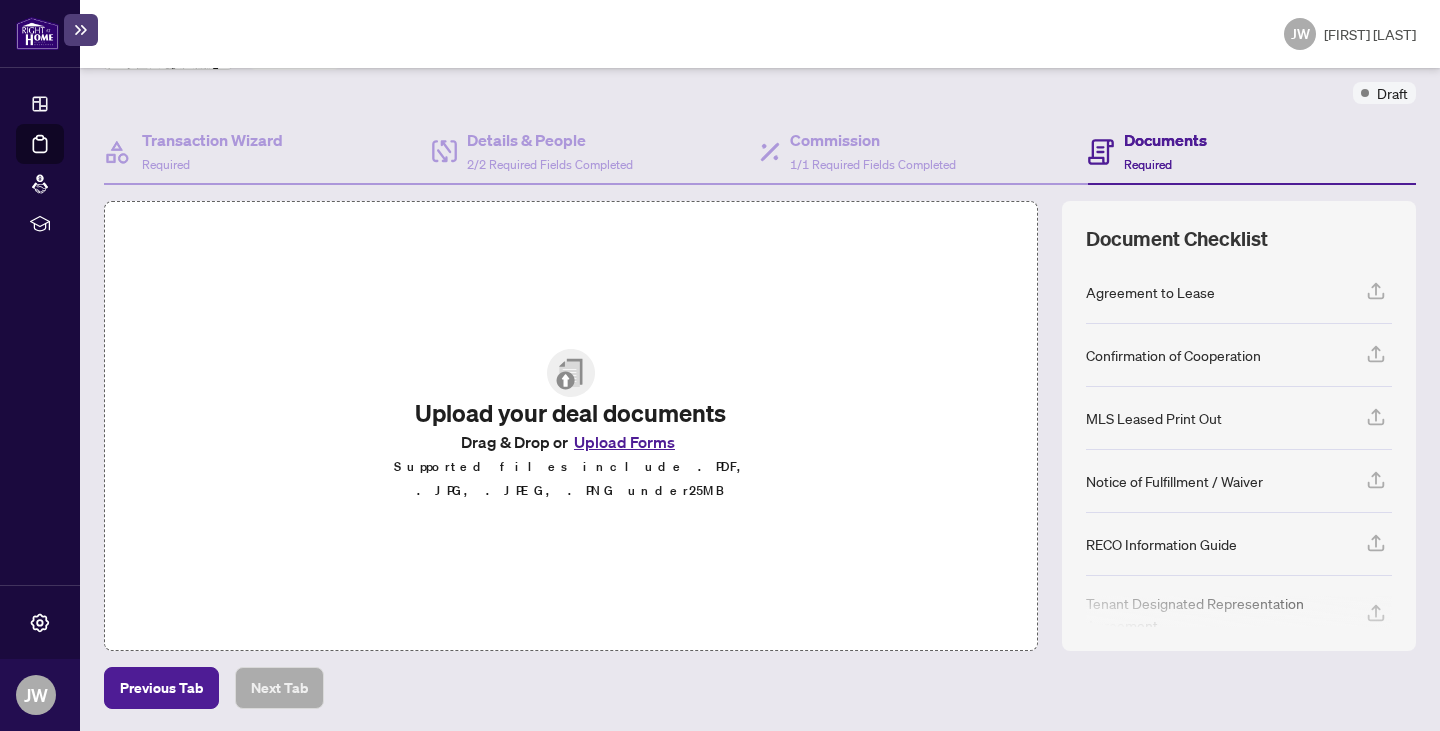 click on "Upload Forms" at bounding box center (624, 442) 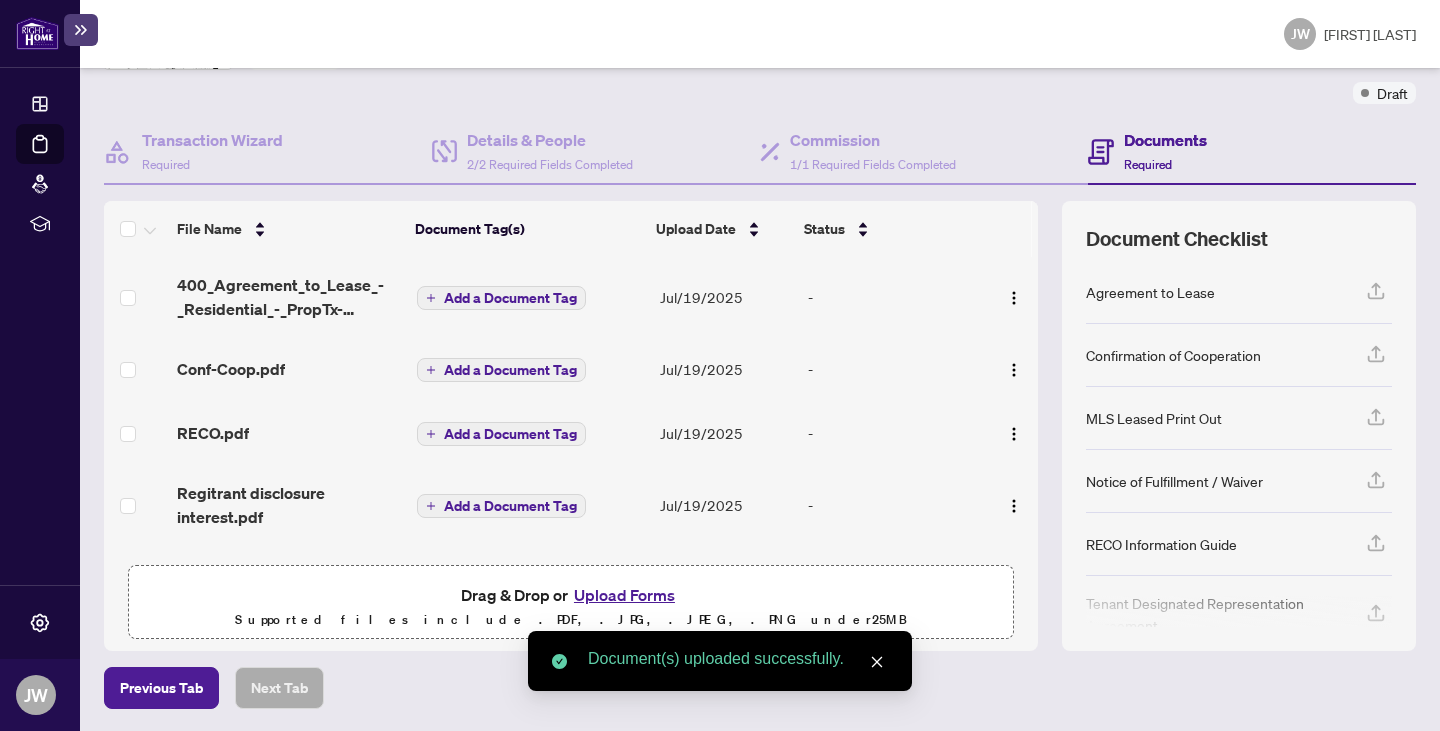 scroll, scrollTop: 30, scrollLeft: 0, axis: vertical 